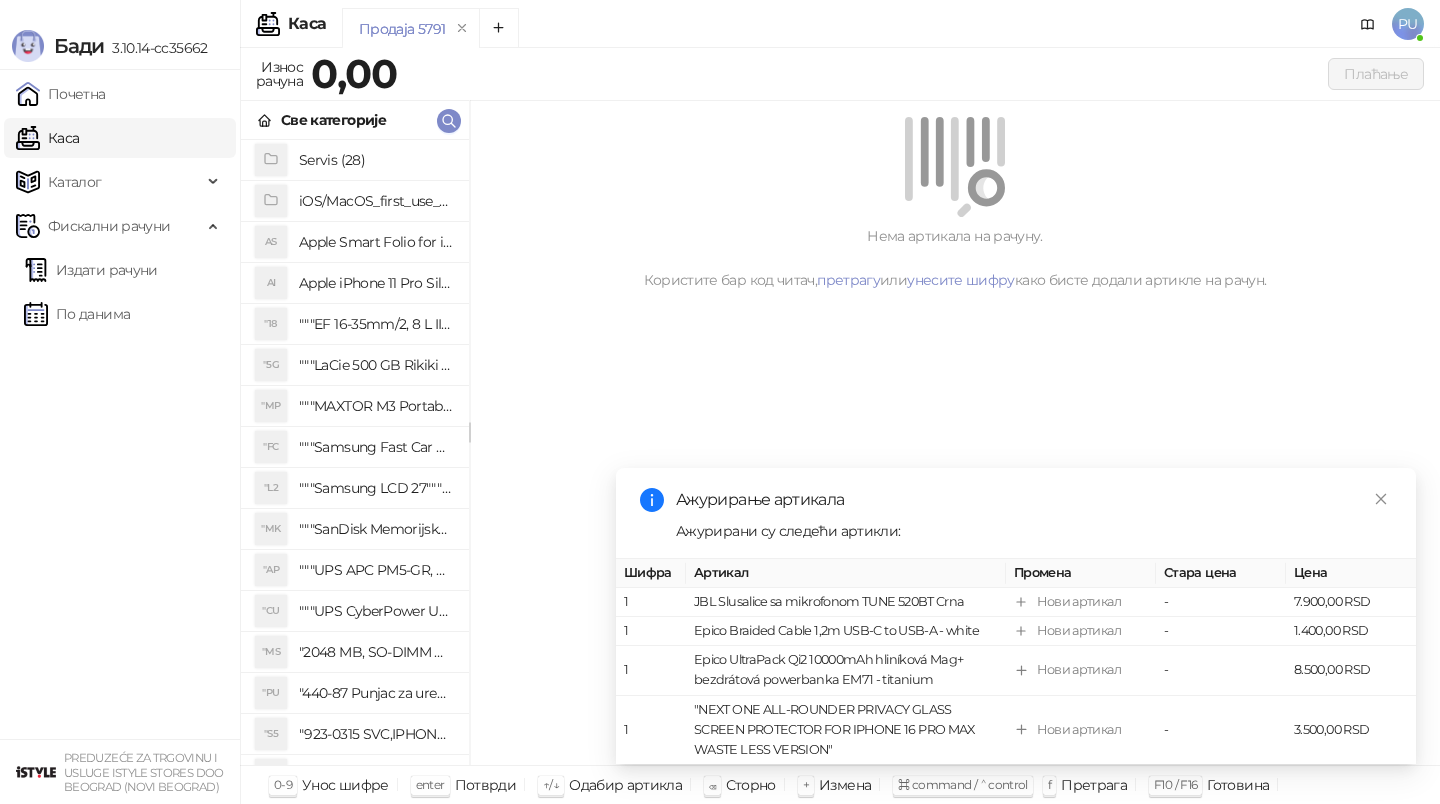 scroll, scrollTop: 0, scrollLeft: 0, axis: both 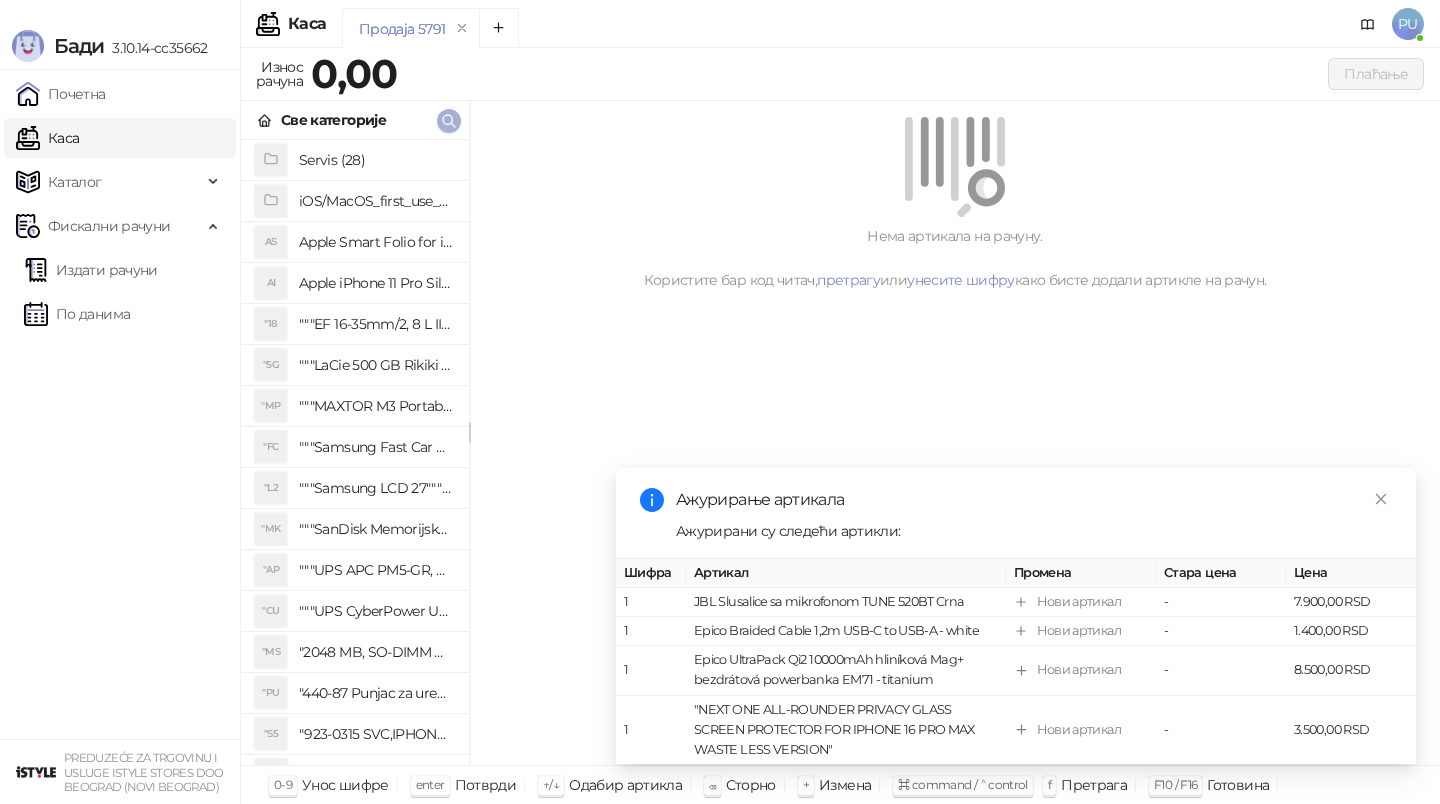 click 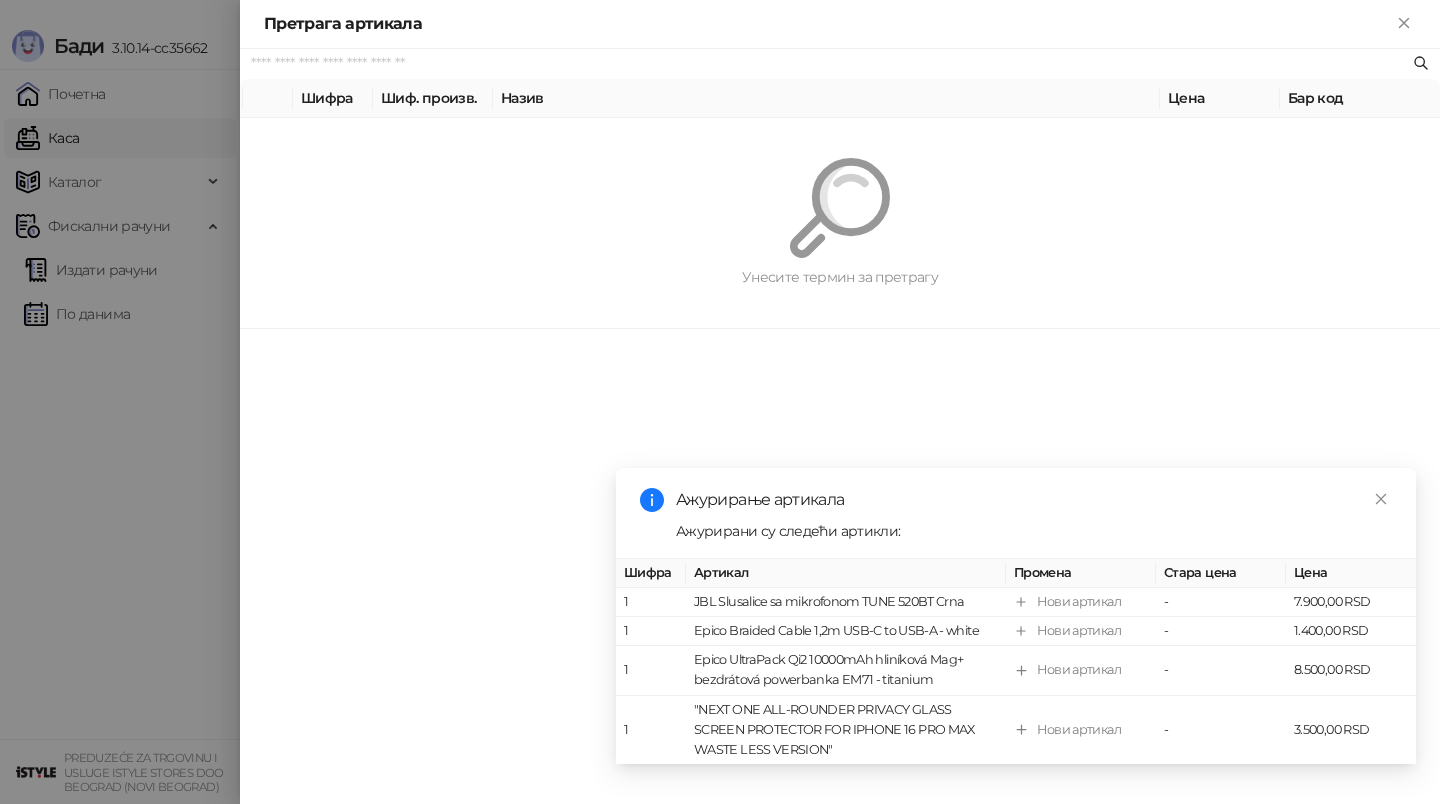 paste on "**********" 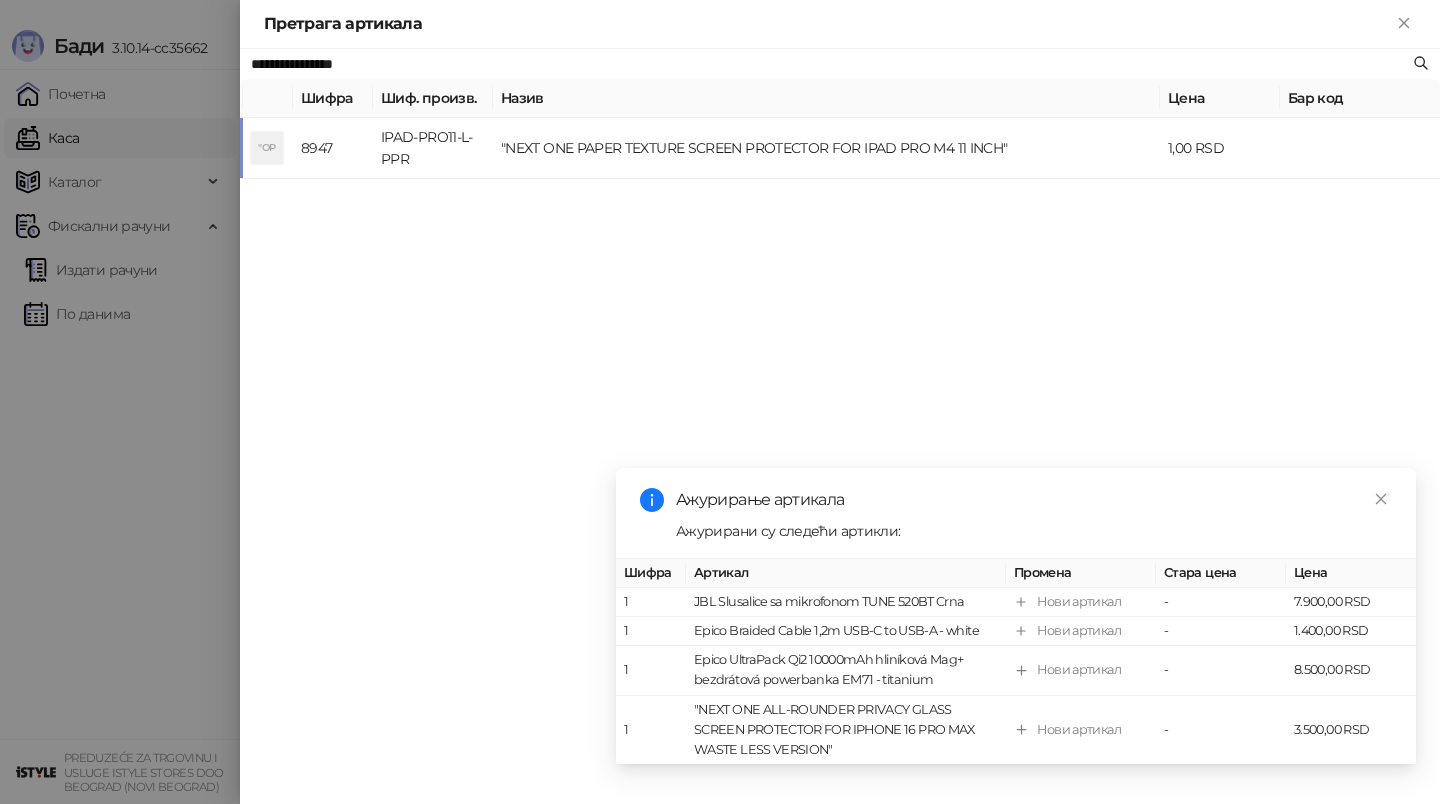type on "**********" 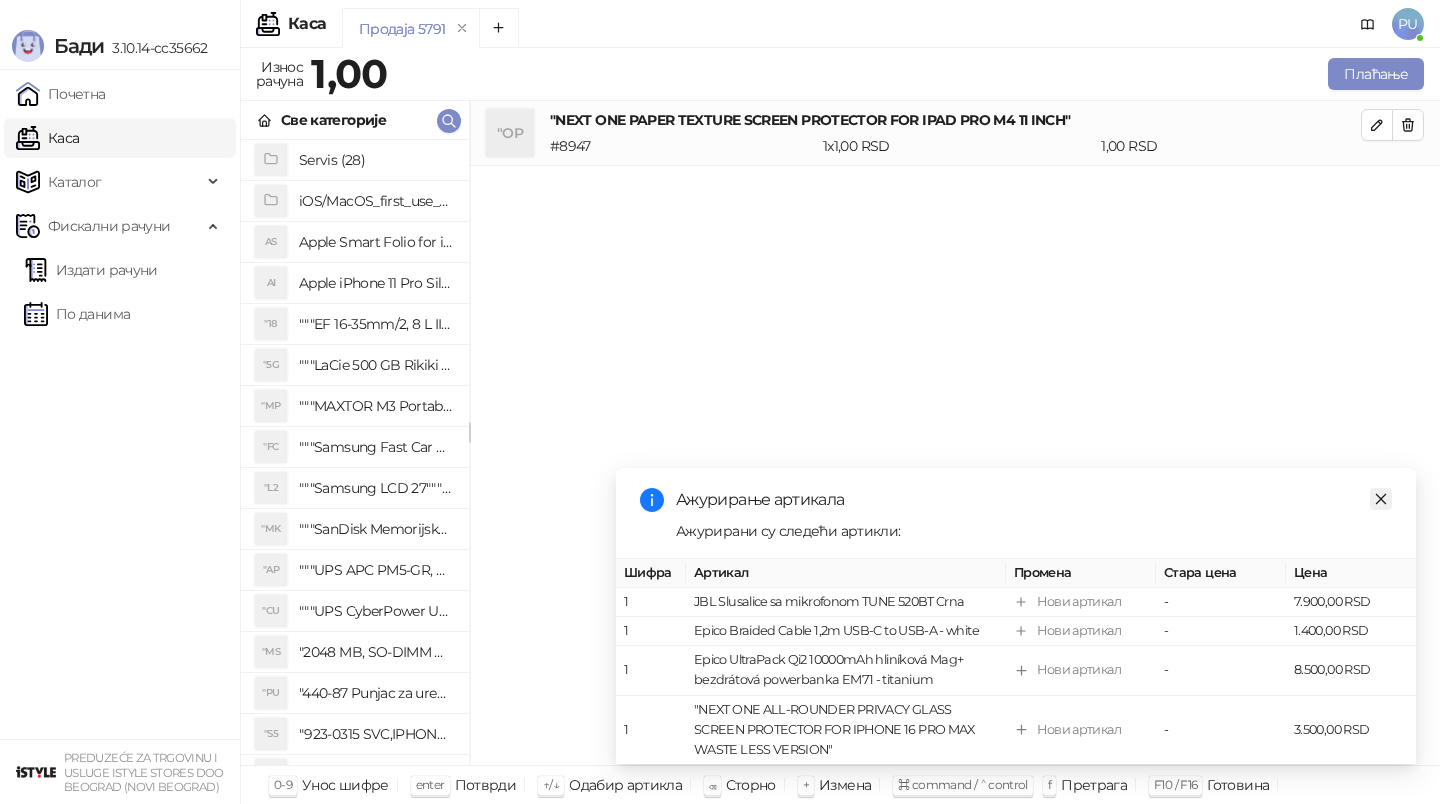 click 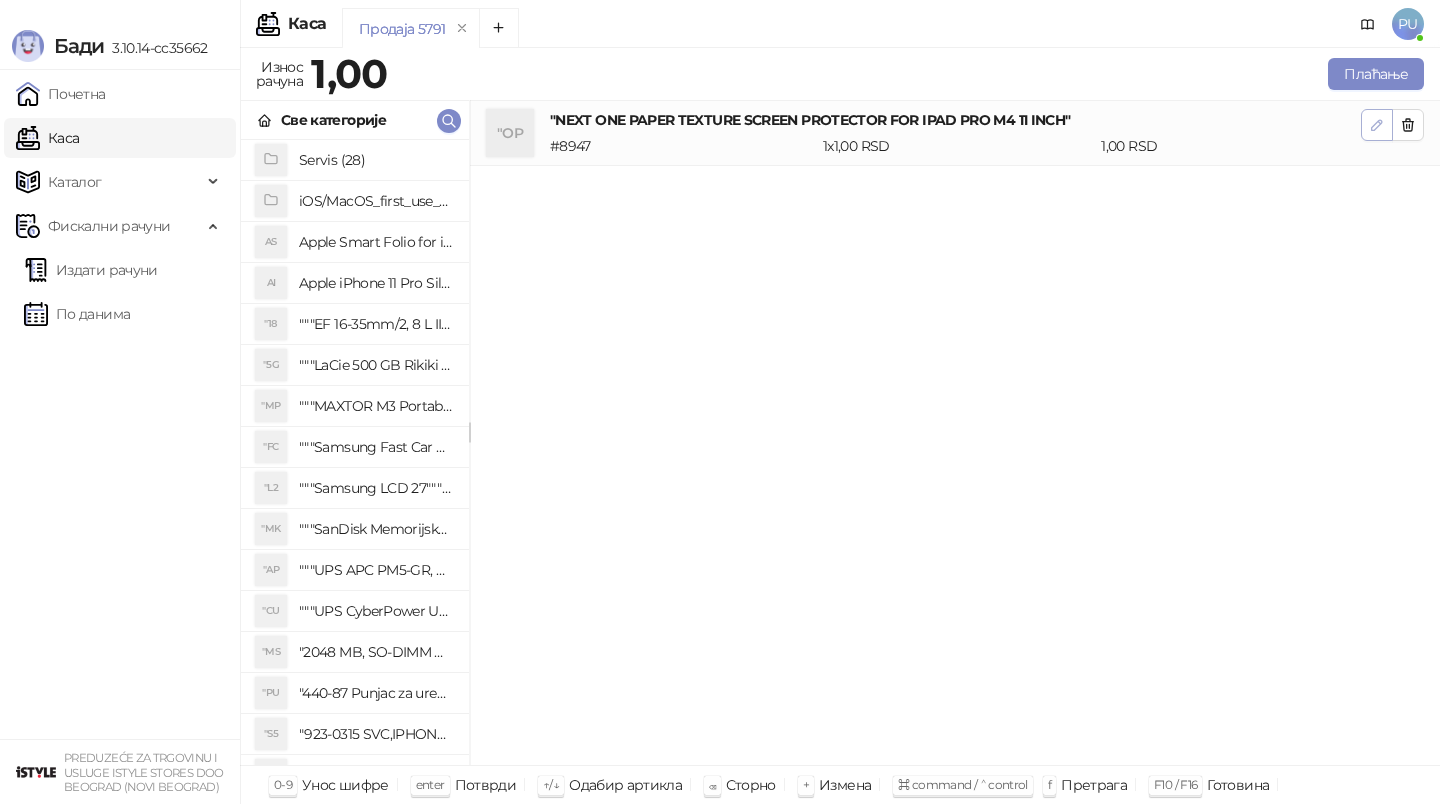 click at bounding box center (1377, 124) 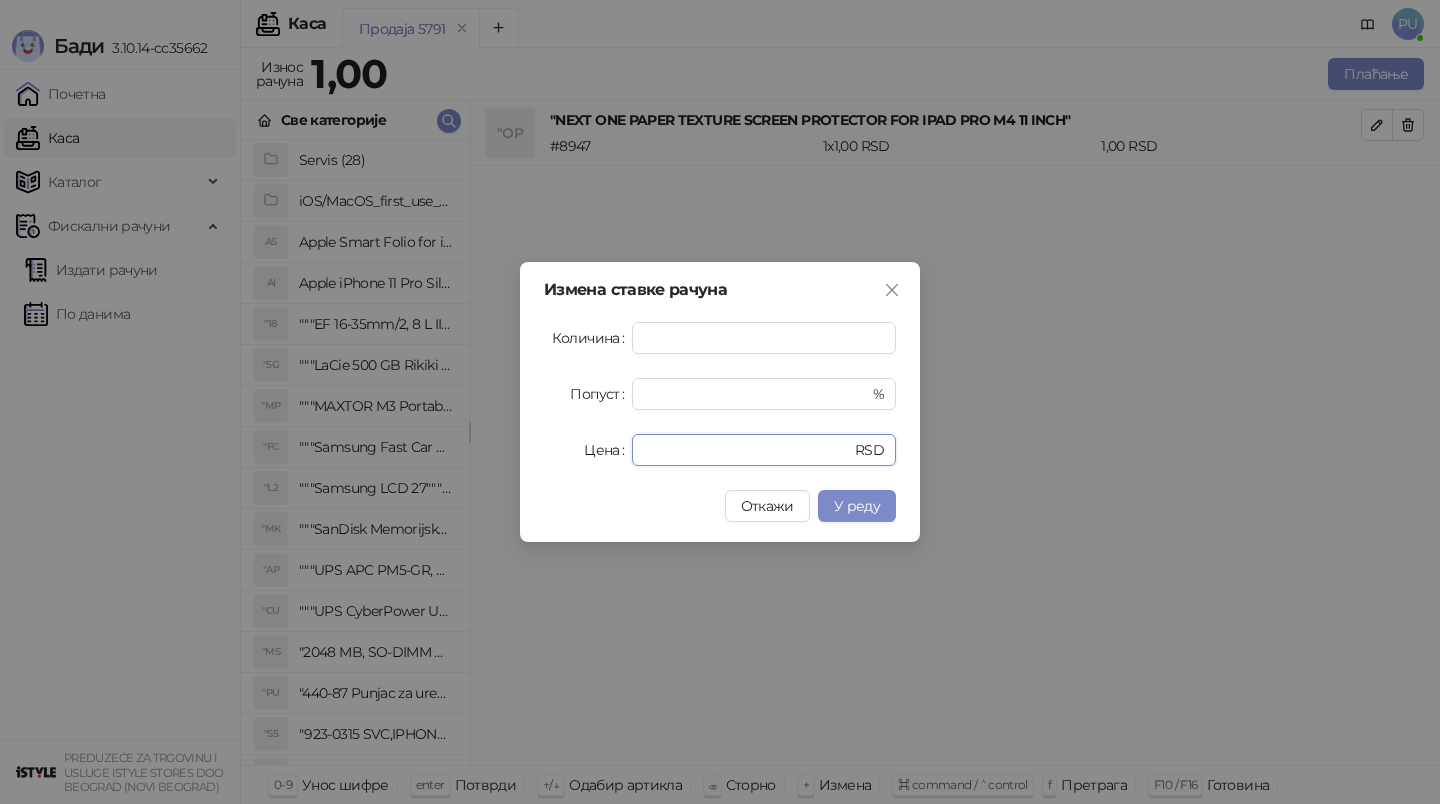 drag, startPoint x: 731, startPoint y: 449, endPoint x: 413, endPoint y: 446, distance: 318.01416 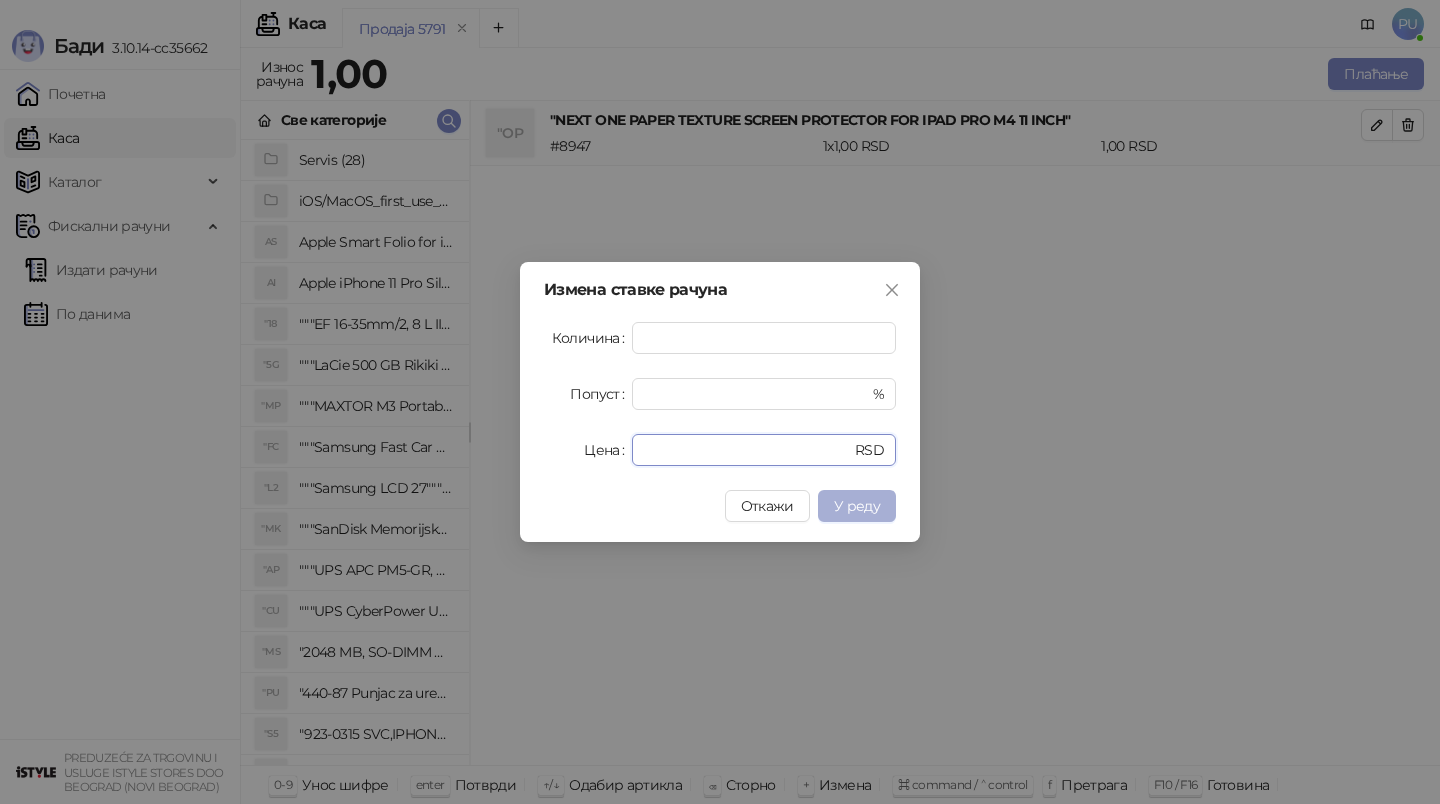 type on "****" 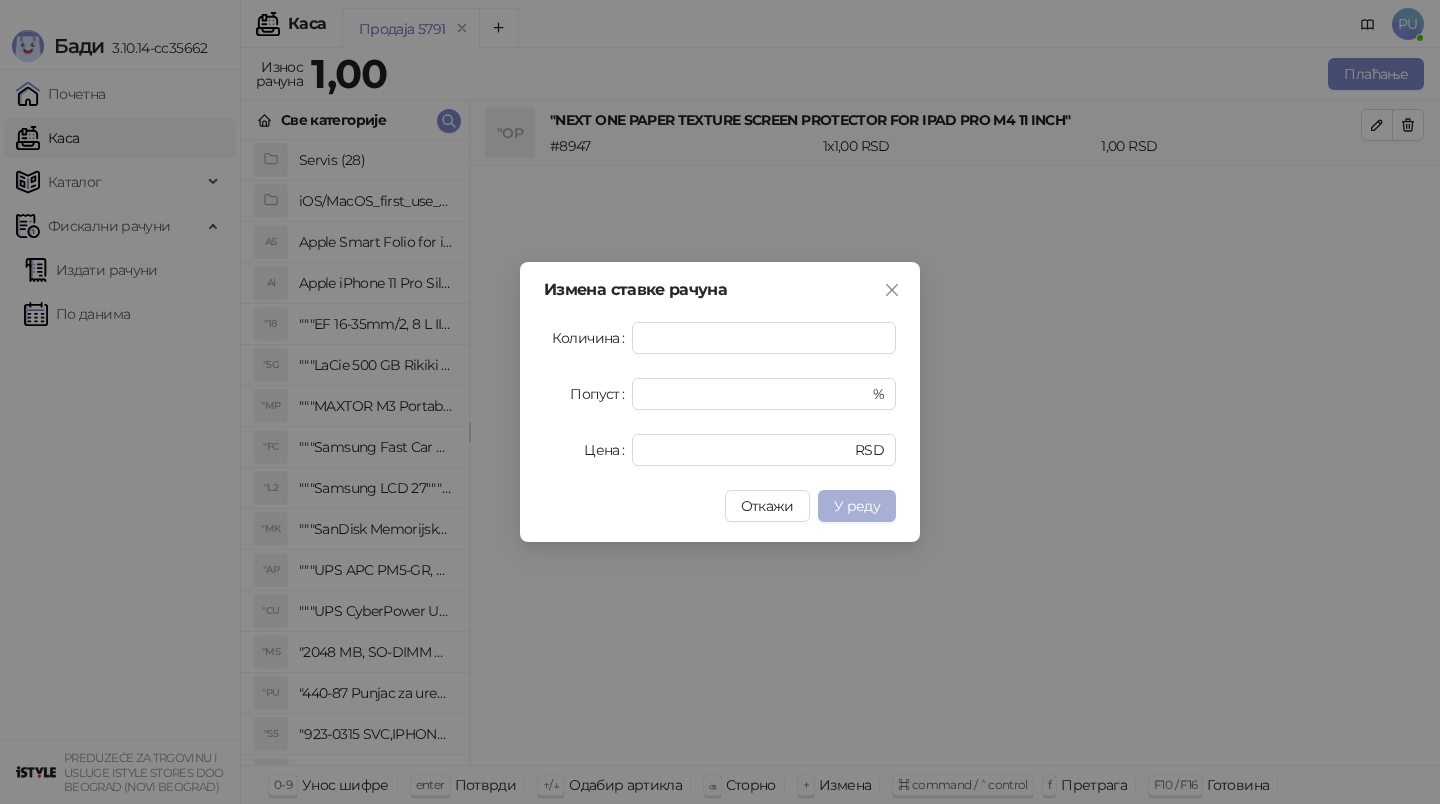 click on "У реду" at bounding box center (857, 506) 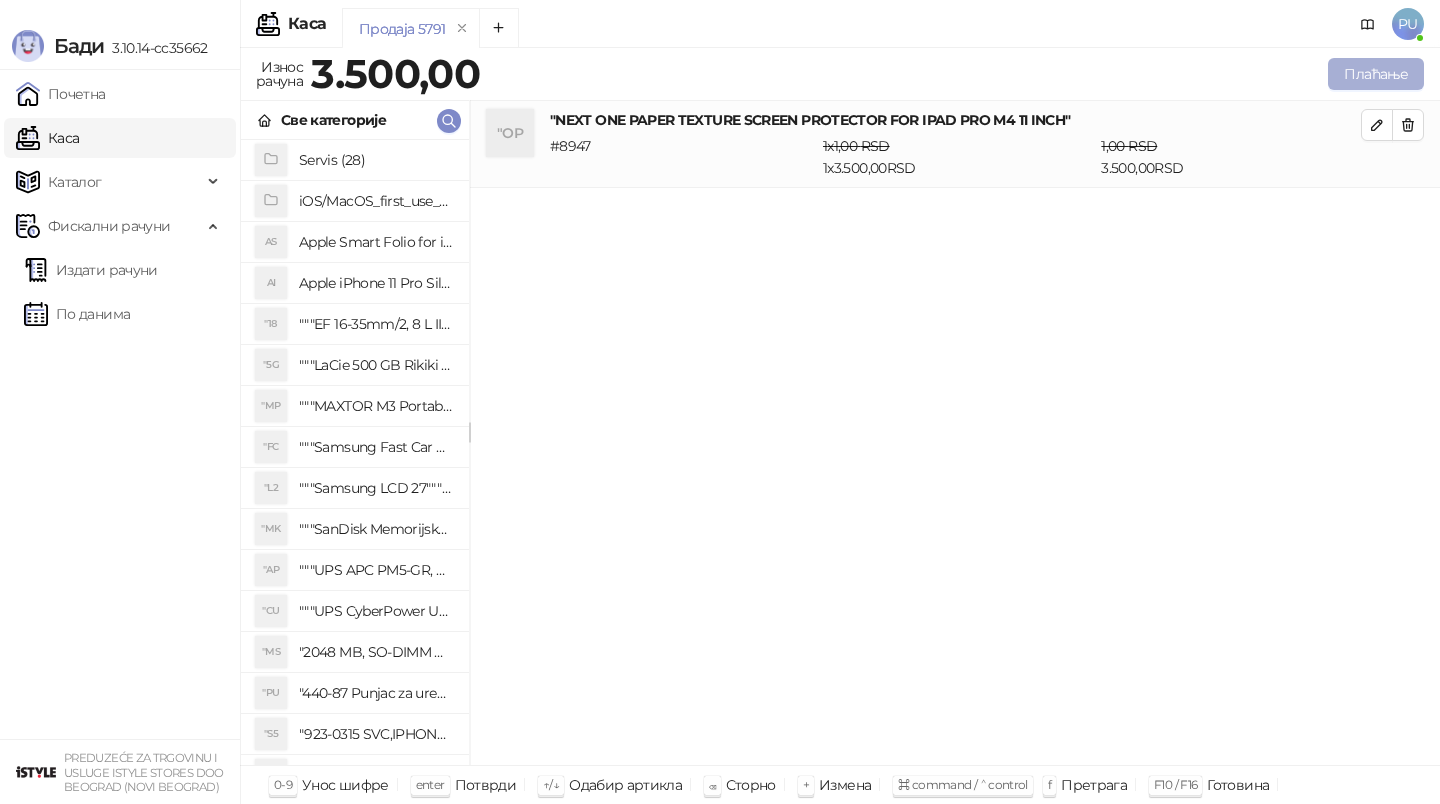 click on "Плаћање" at bounding box center (1376, 74) 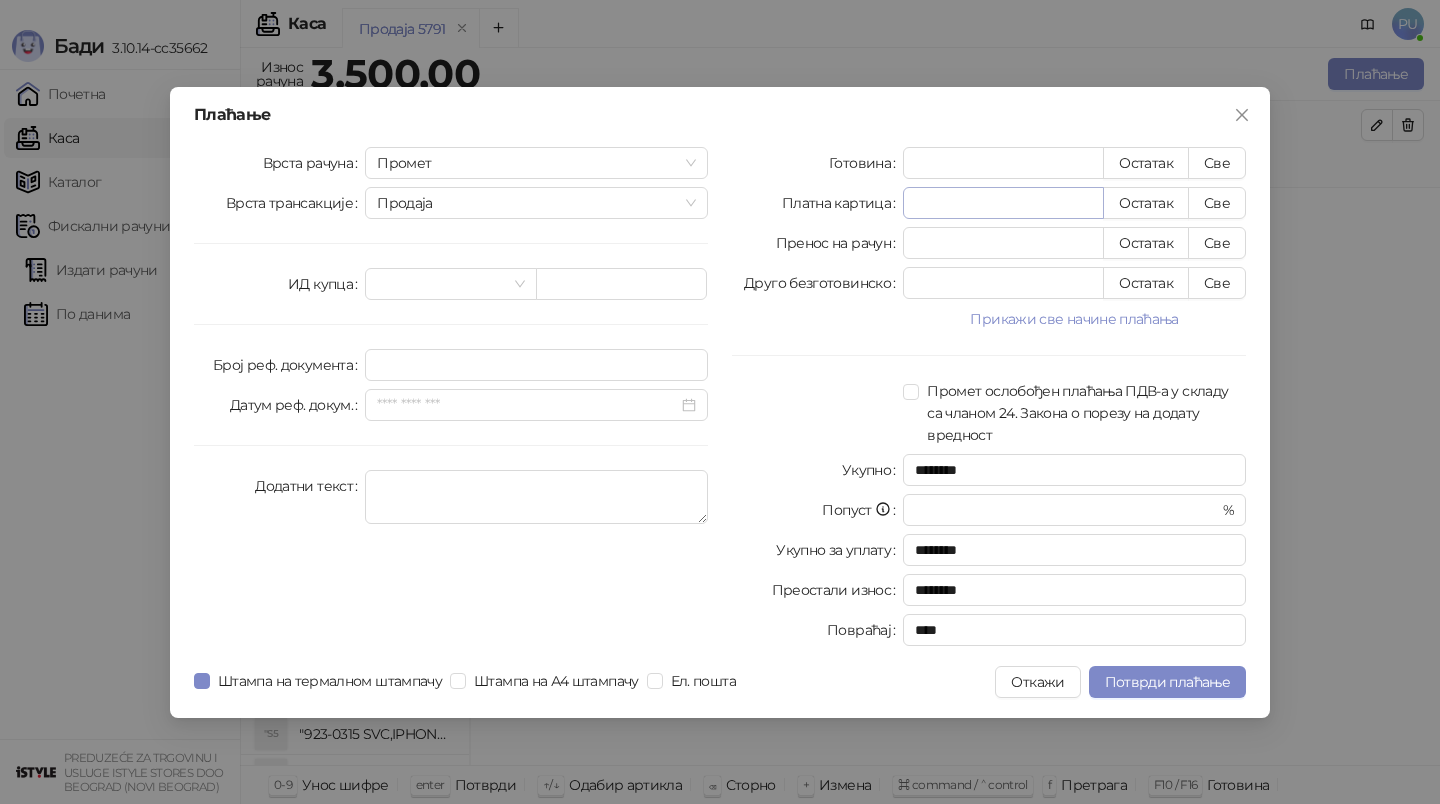 type on "*" 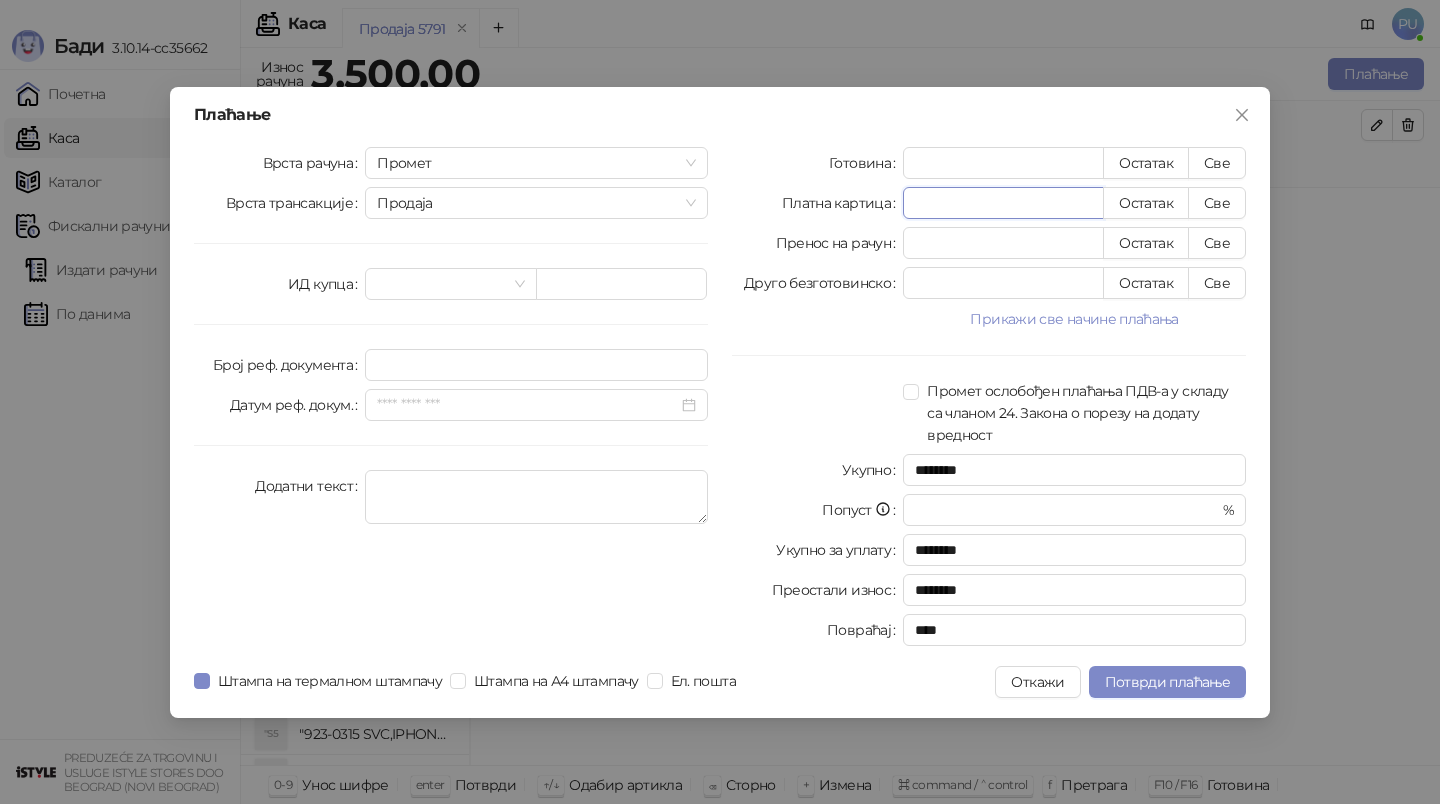 drag, startPoint x: 948, startPoint y: 206, endPoint x: 727, endPoint y: 189, distance: 221.65288 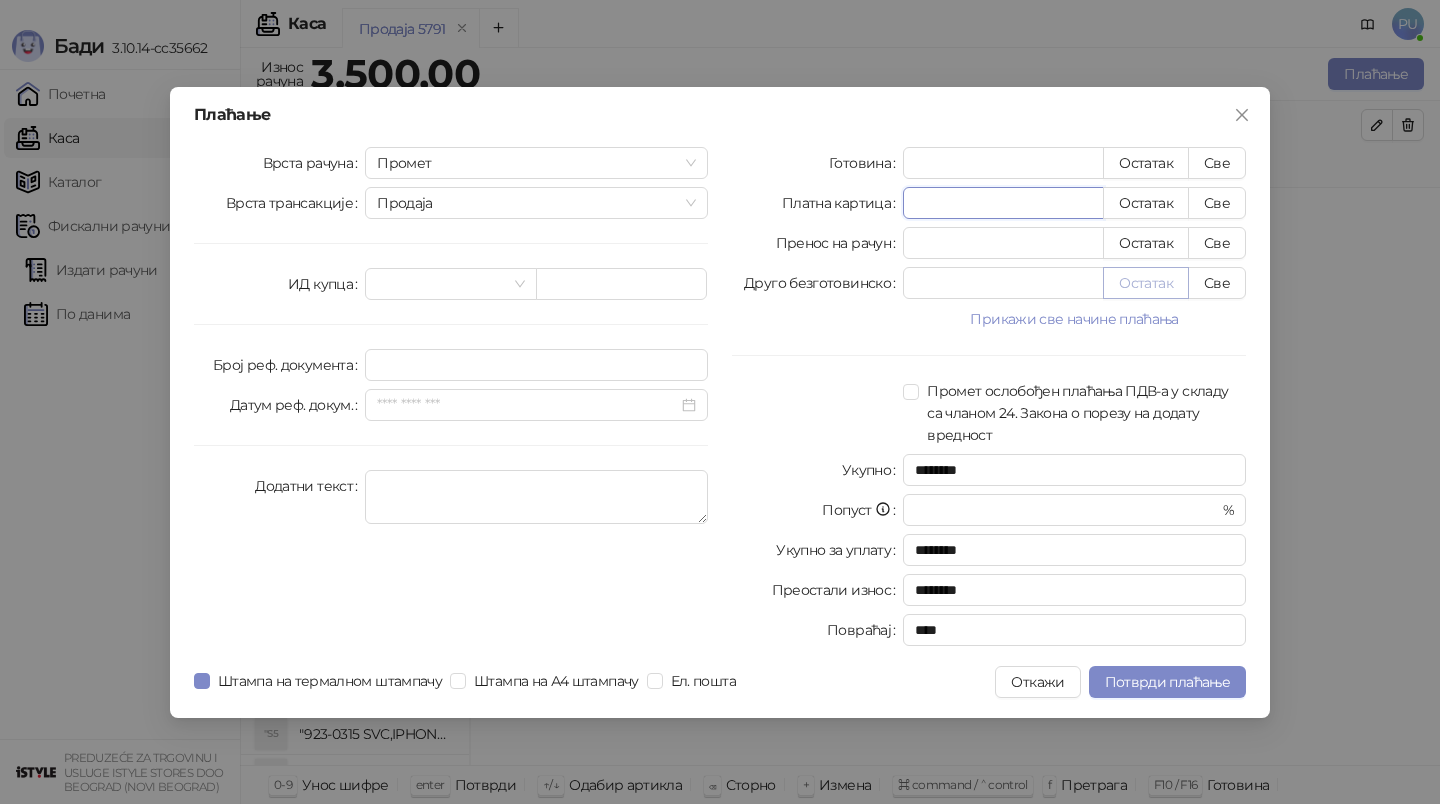 type on "****" 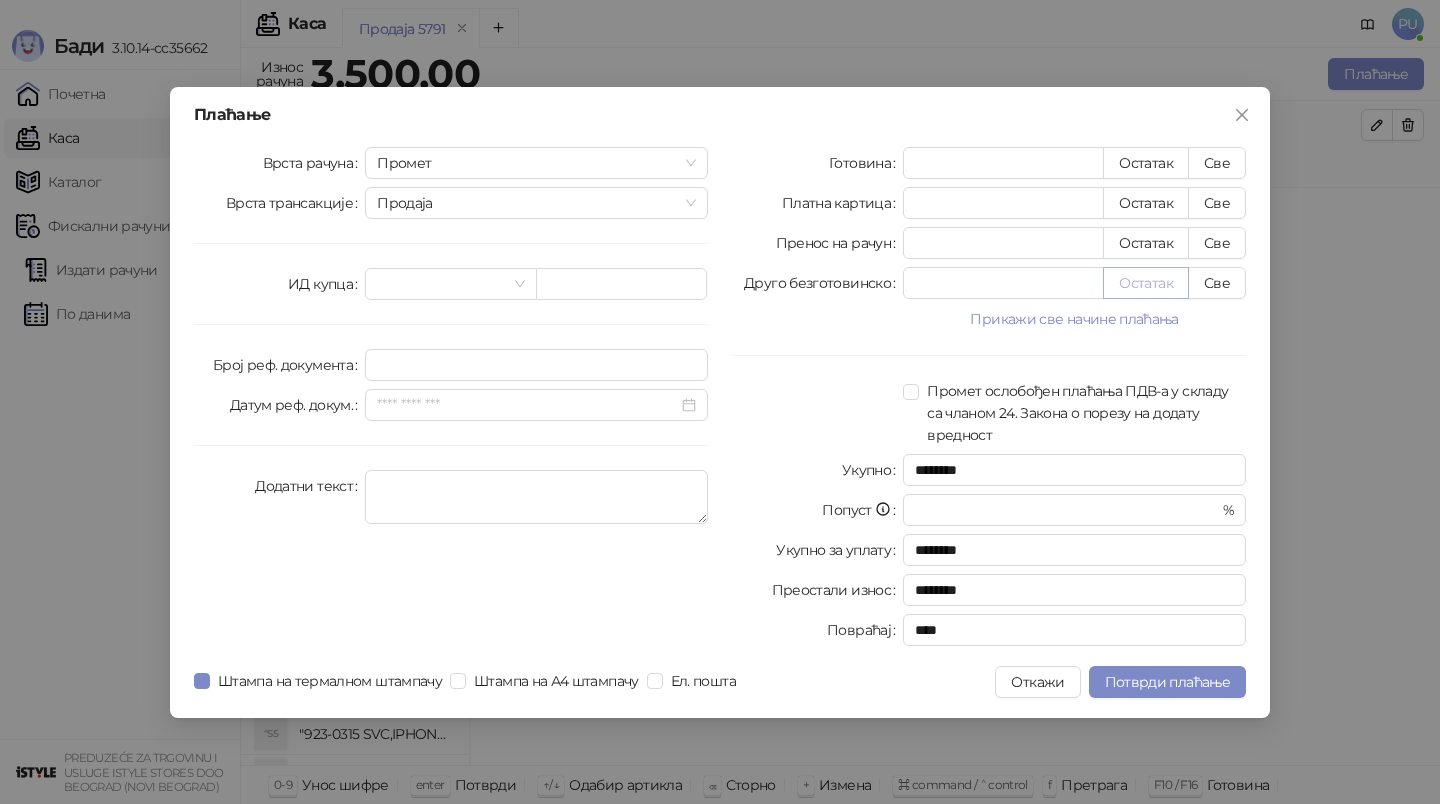 click on "Остатак" at bounding box center [1146, 283] 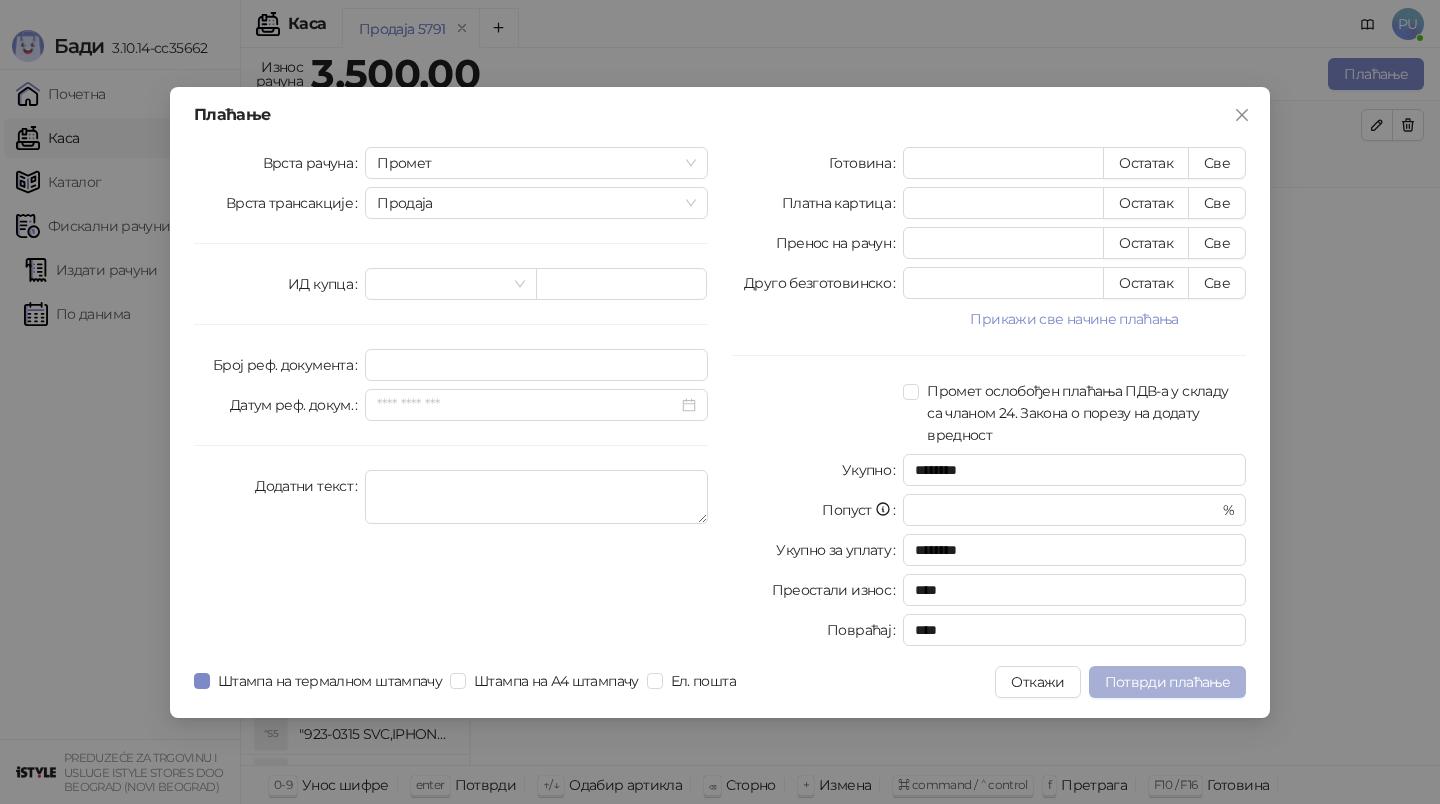 click on "Потврди плаћање" at bounding box center [1167, 682] 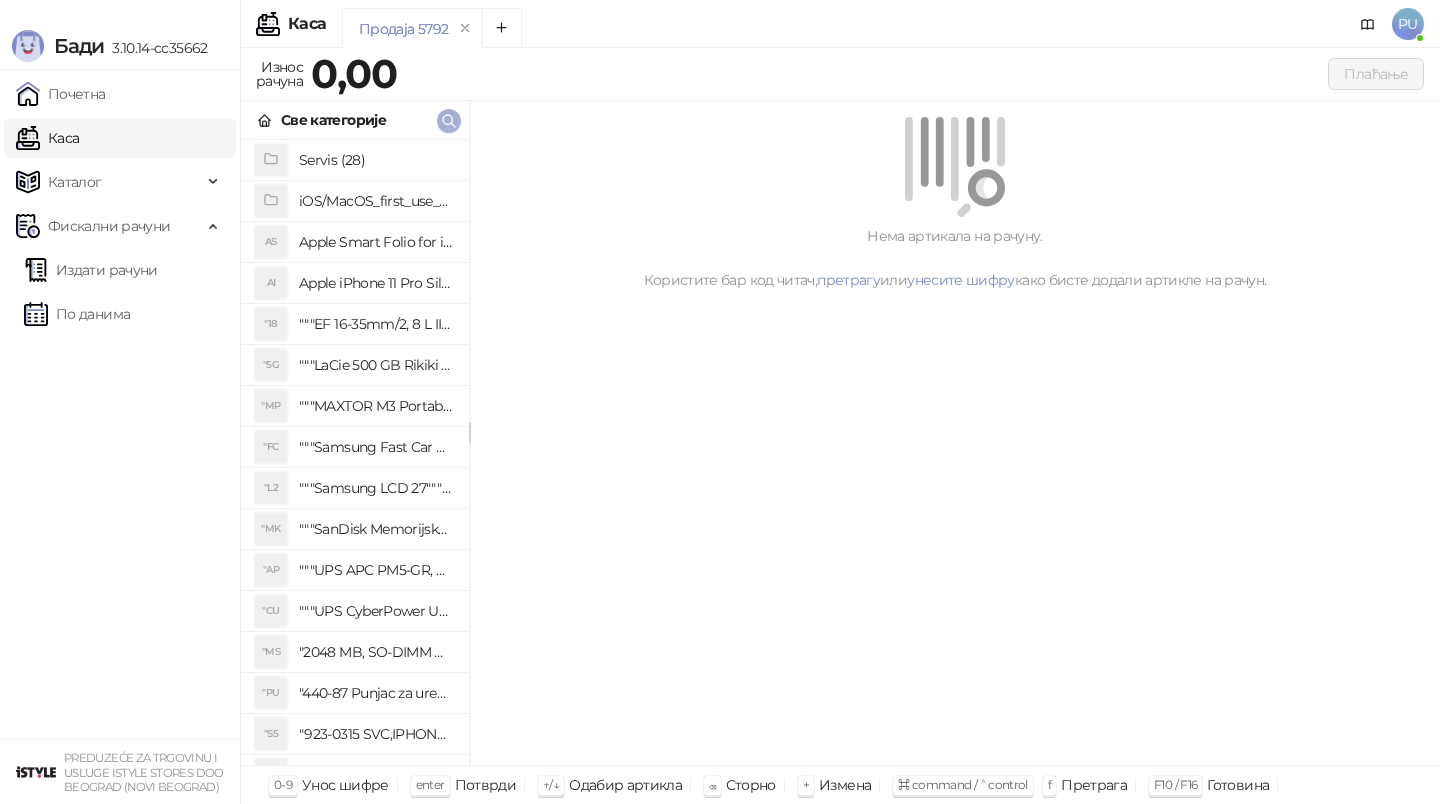 click at bounding box center (449, 121) 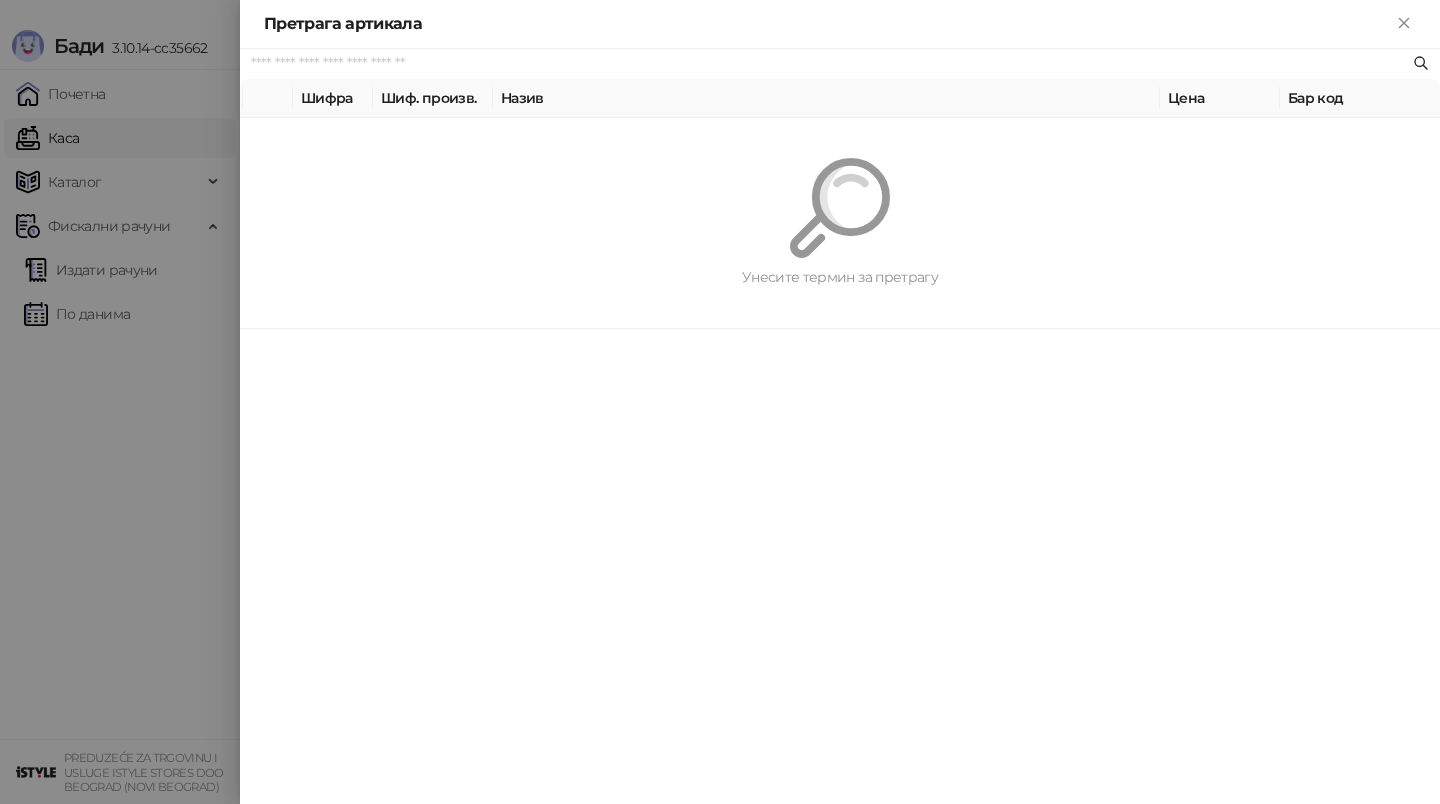paste on "*********" 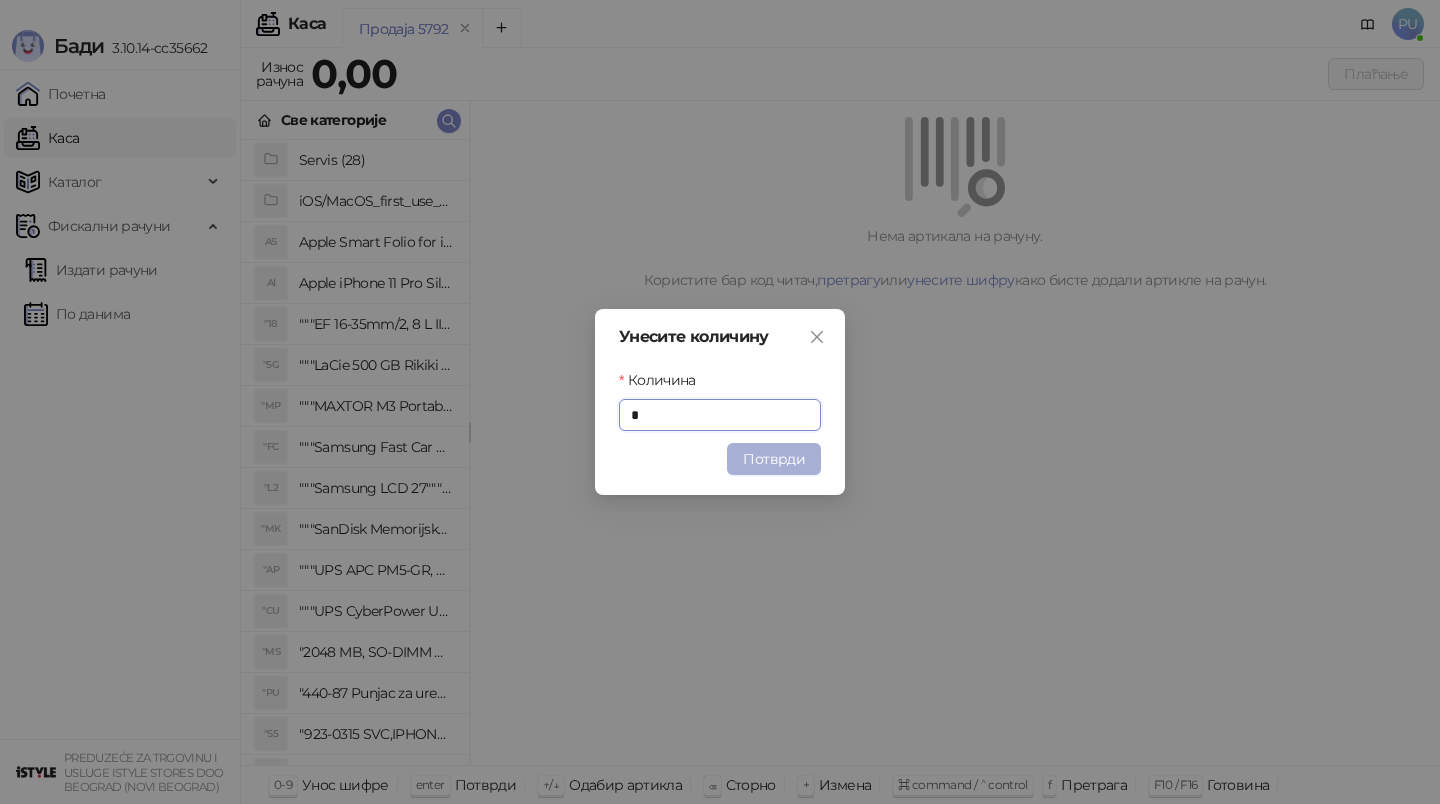 click on "Потврди" at bounding box center [774, 459] 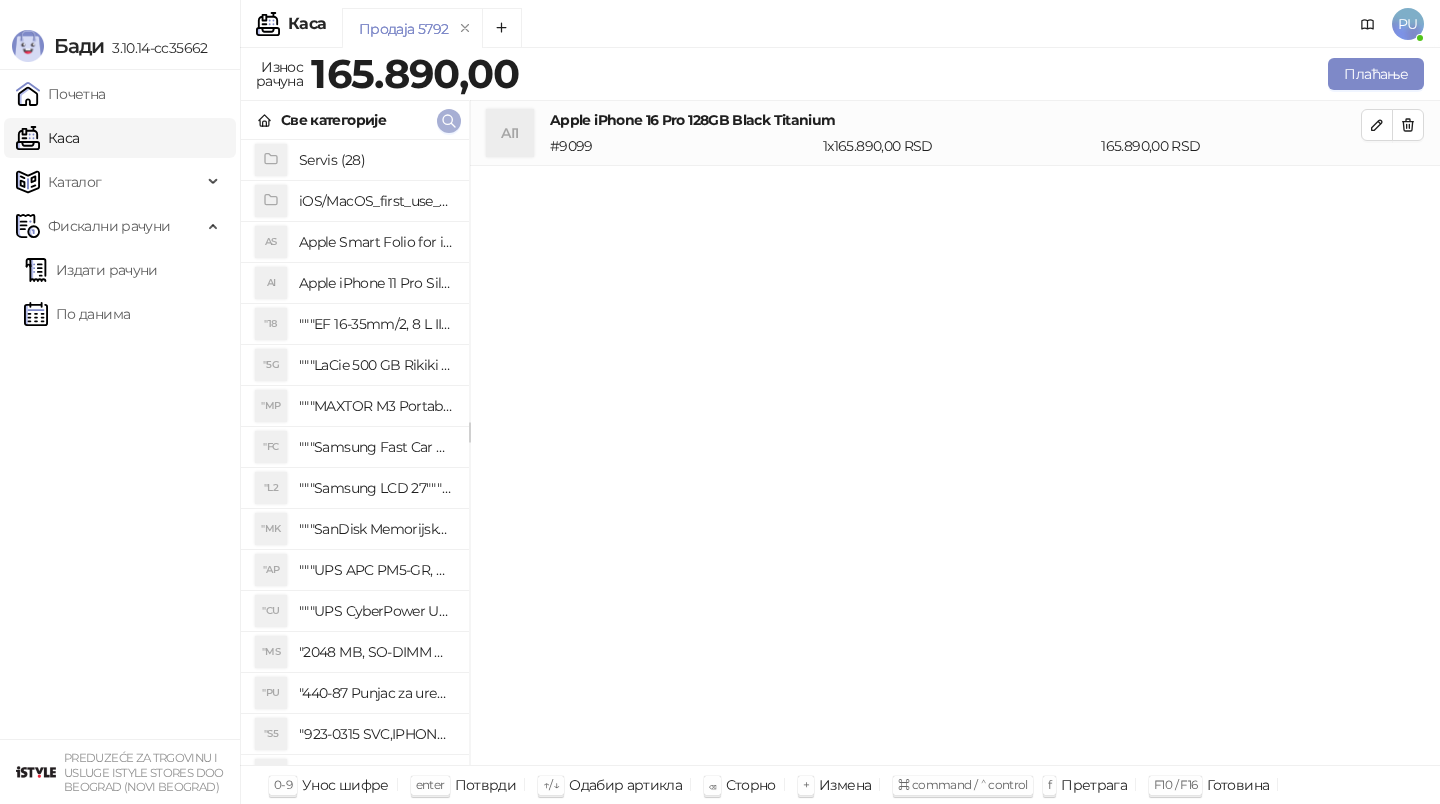 click at bounding box center [449, 121] 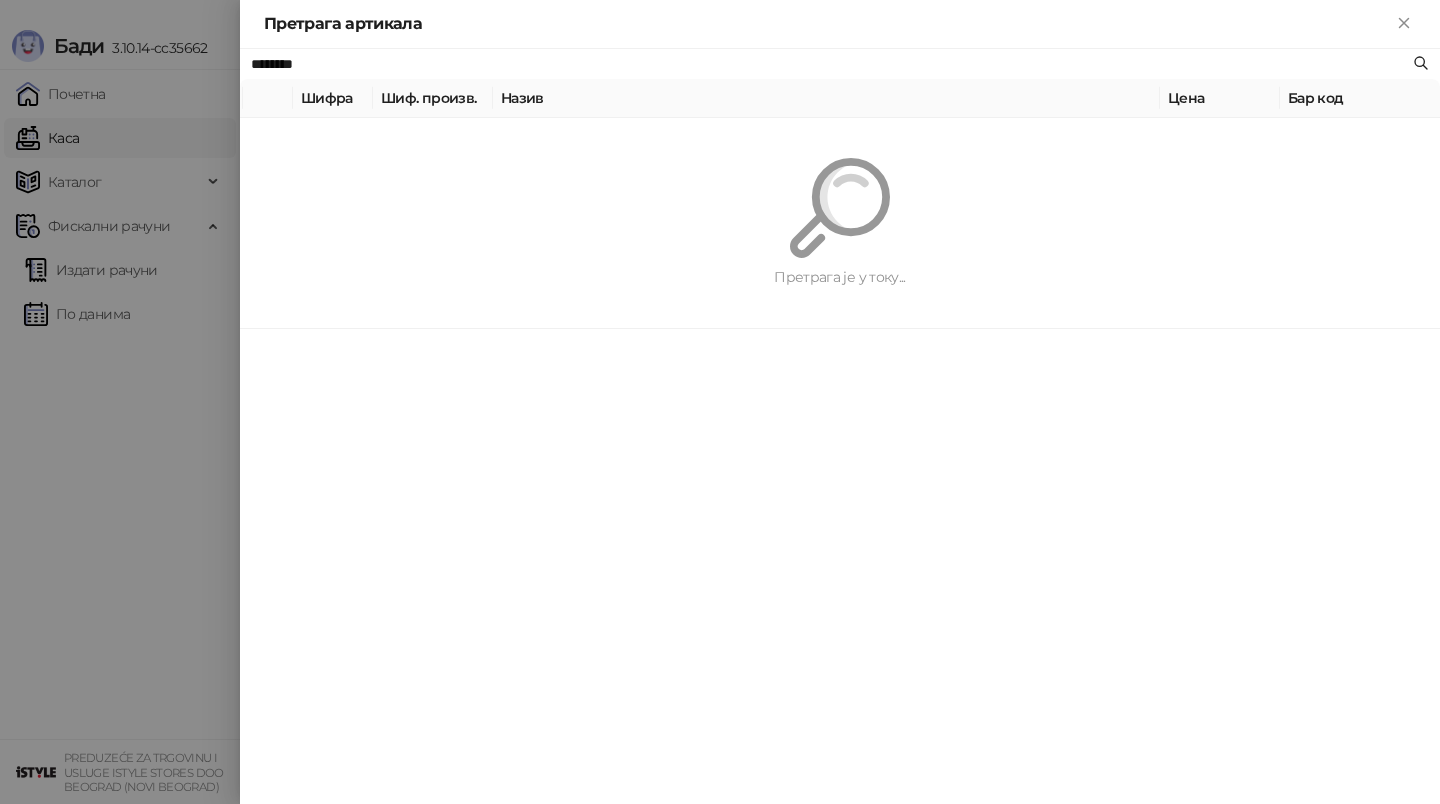 paste on "*" 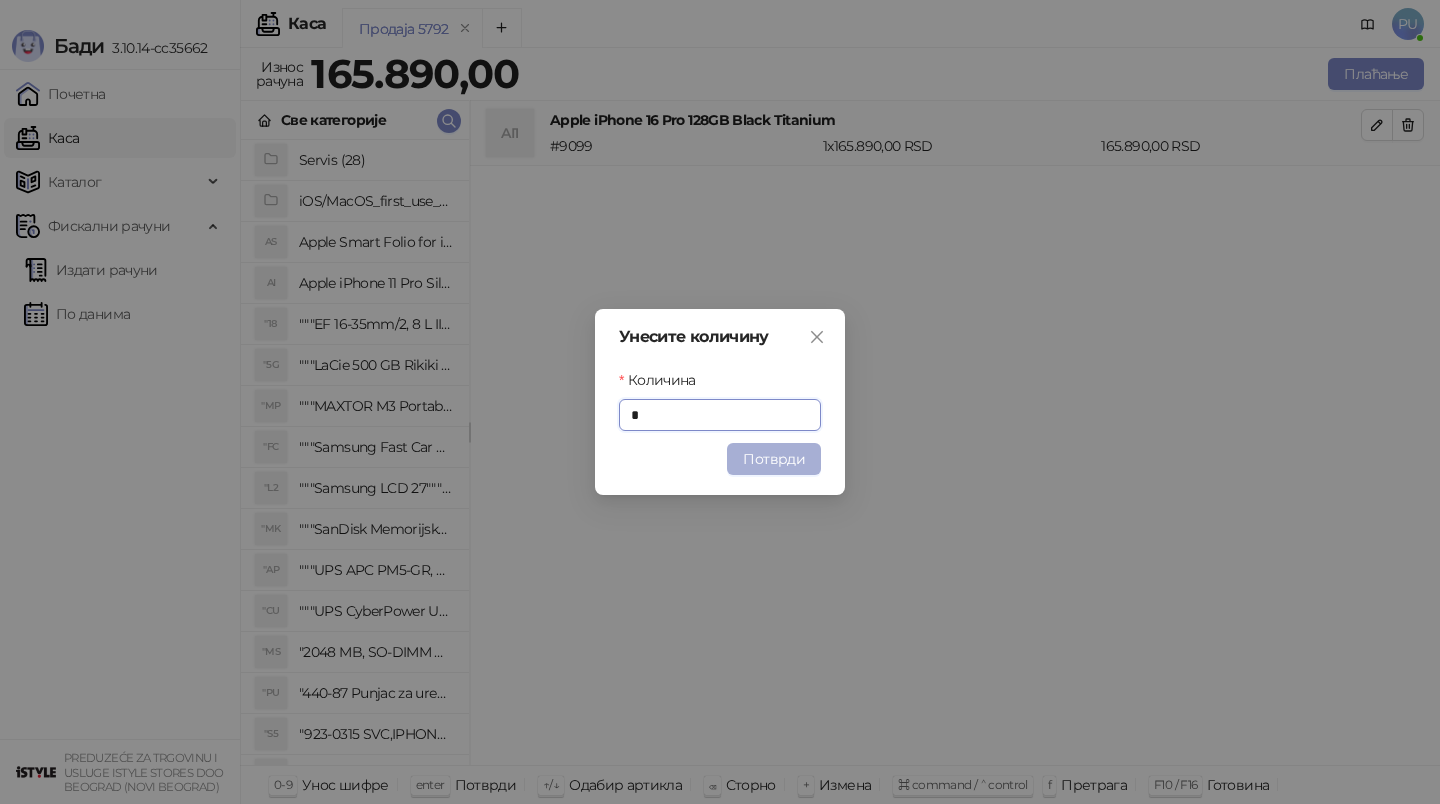 click on "Потврди" at bounding box center (774, 459) 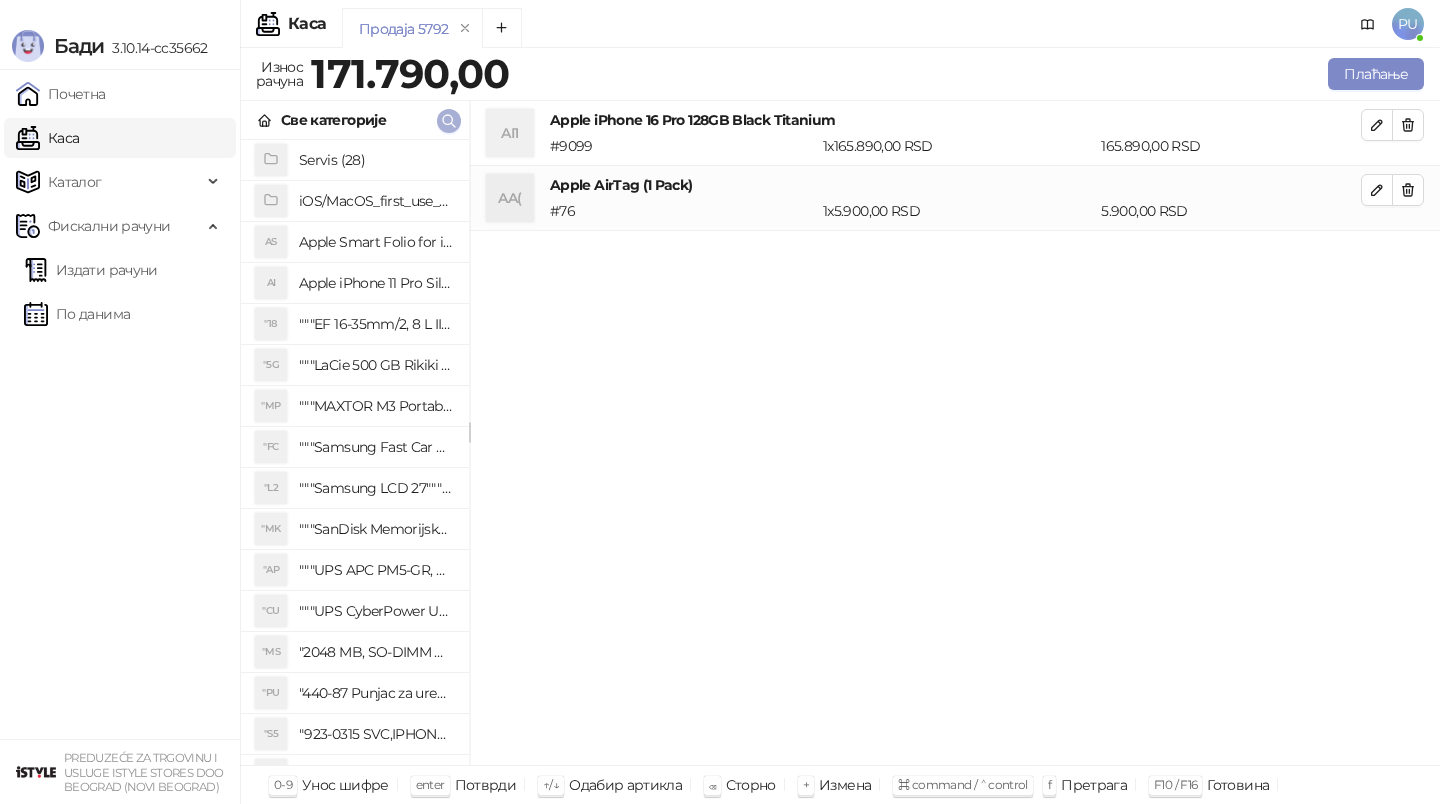 click 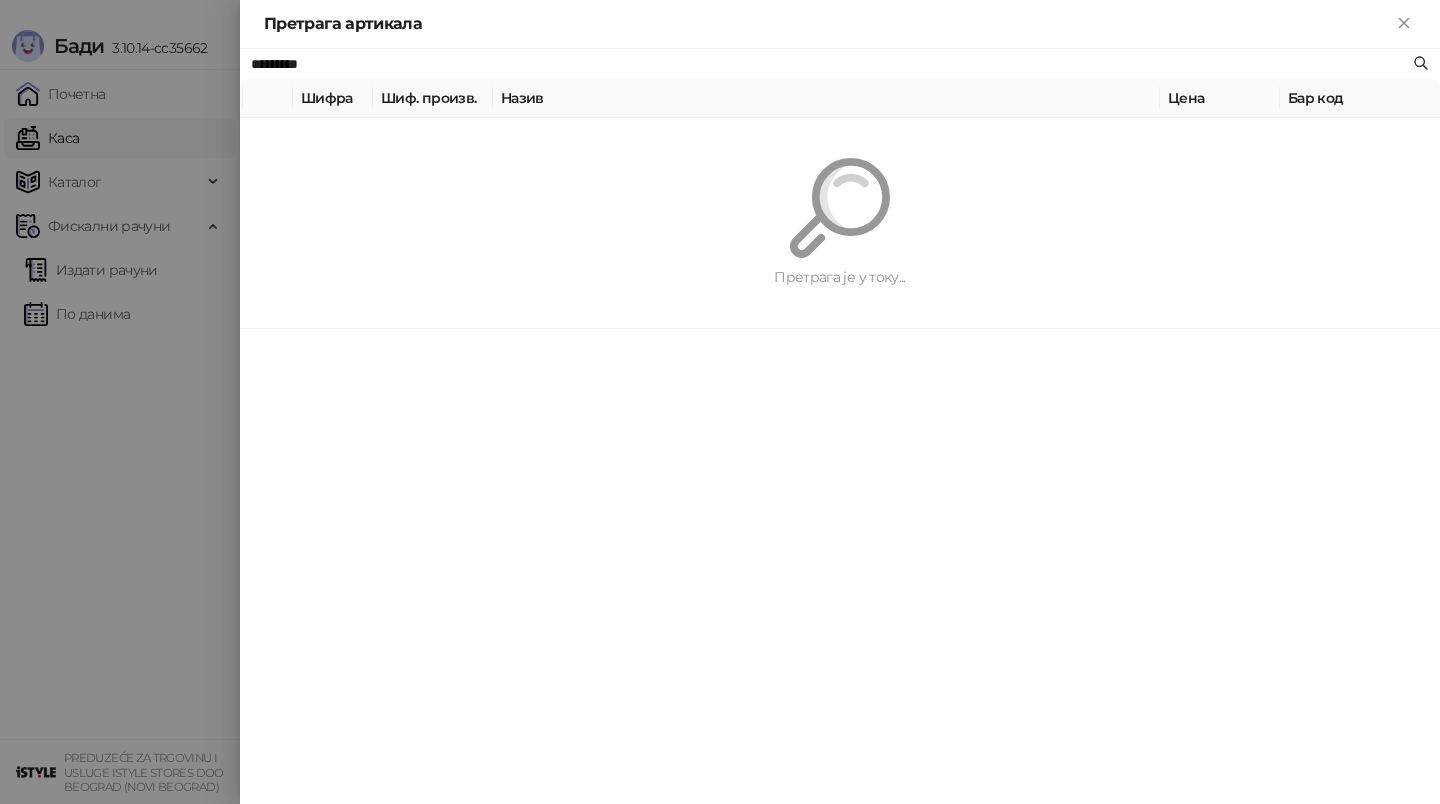paste on "**********" 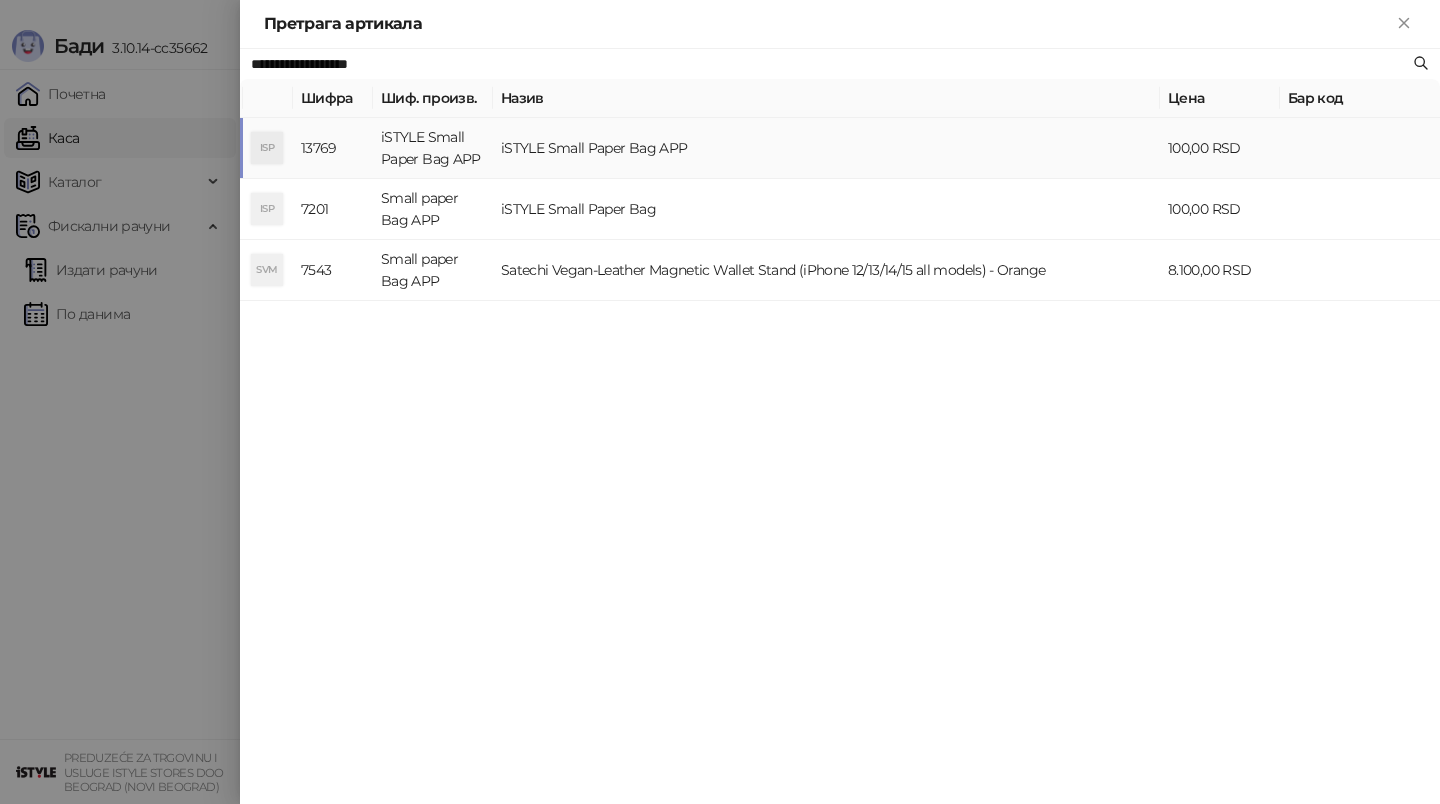 type on "**********" 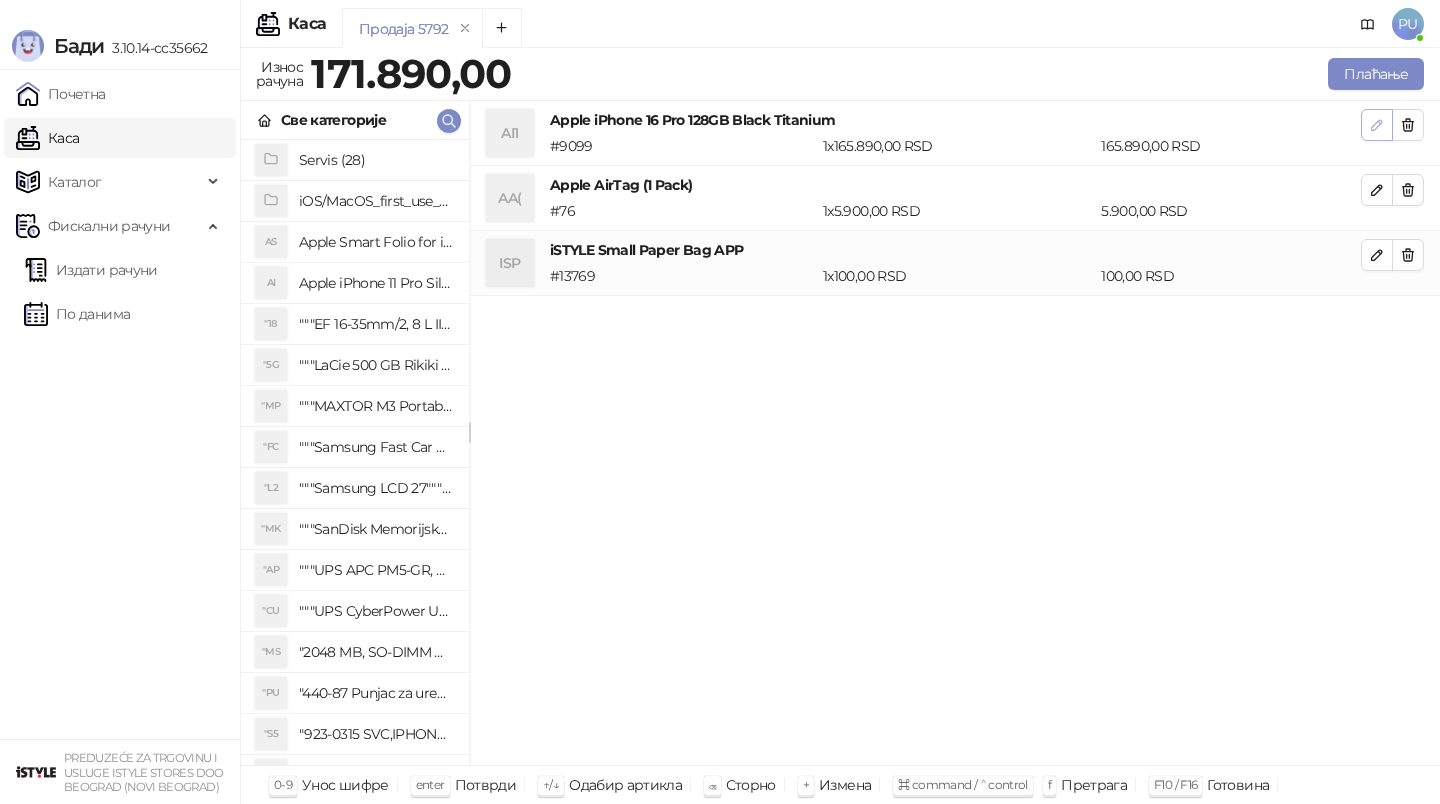 click 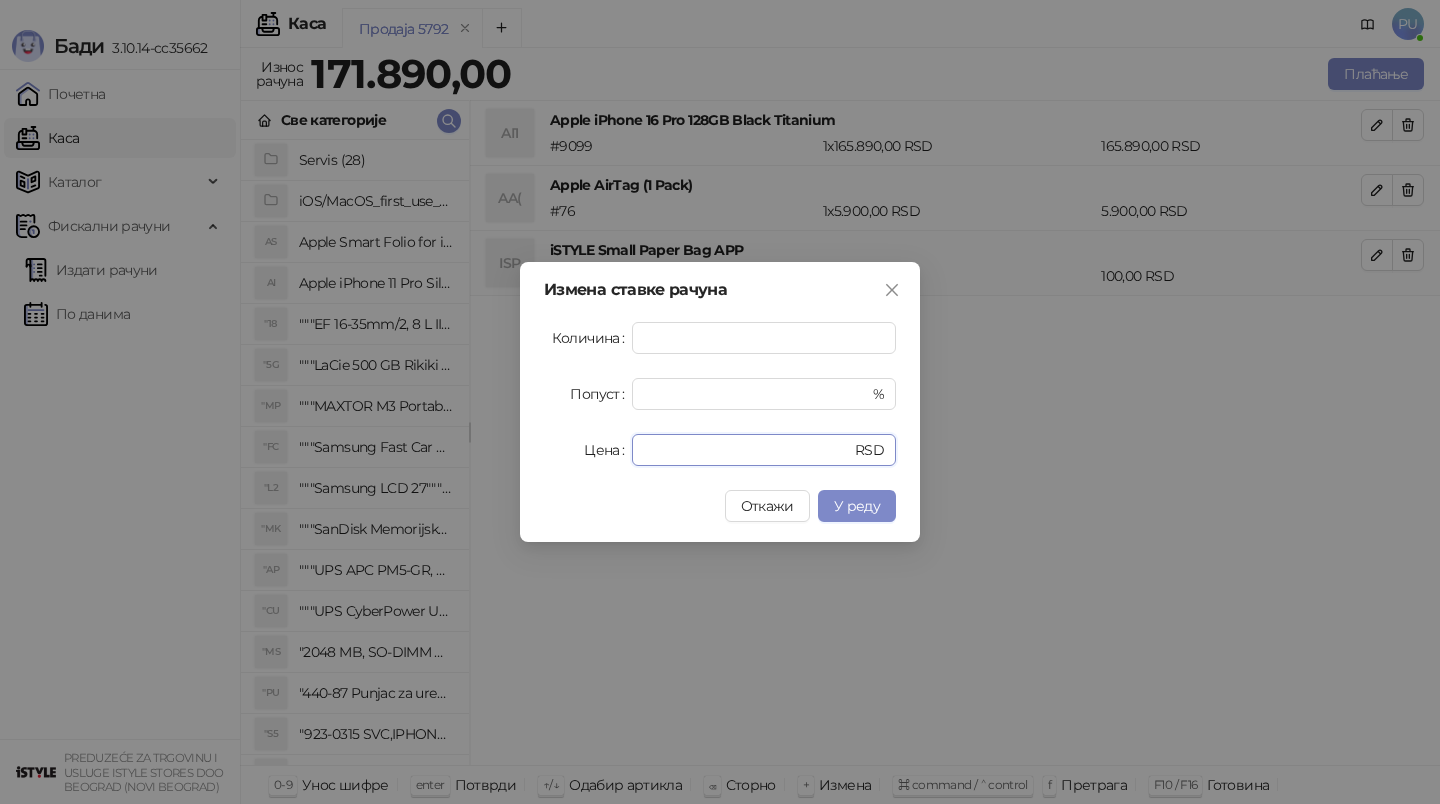drag, startPoint x: 751, startPoint y: 449, endPoint x: 317, endPoint y: 377, distance: 439.93182 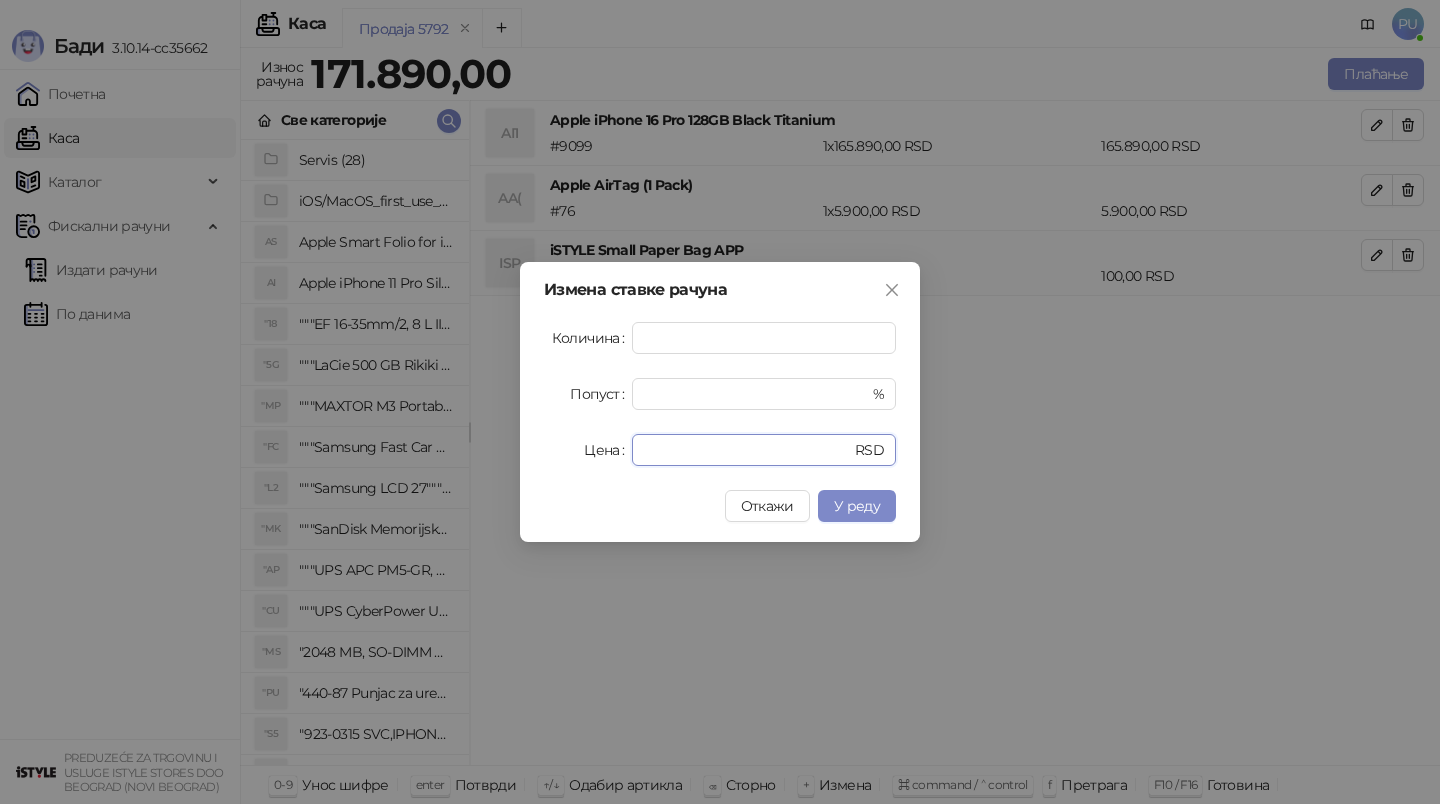 type on "******" 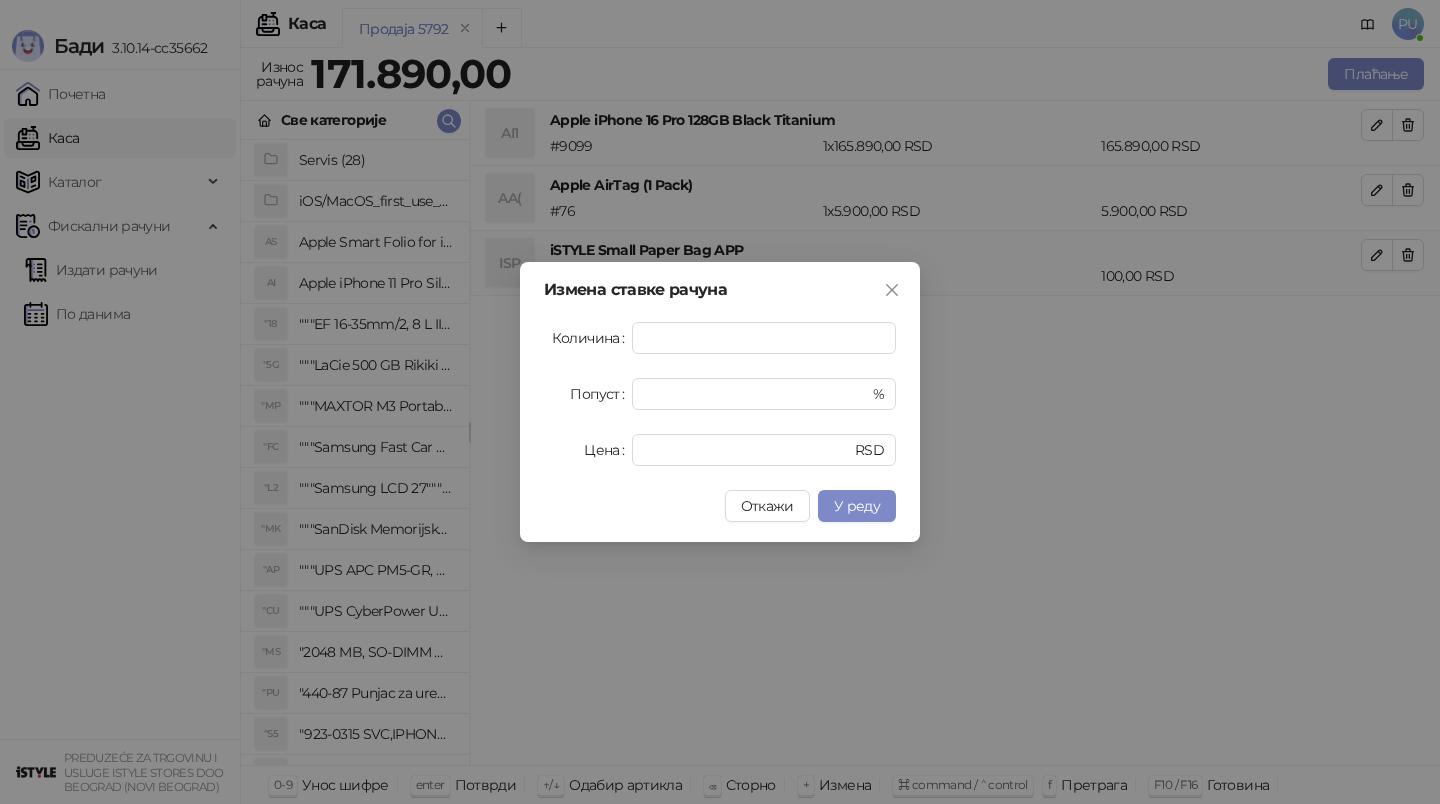 click on "Измена ставке рачуна Количина * Попуст * % Цена ****** RSD Откажи У реду" at bounding box center [720, 402] 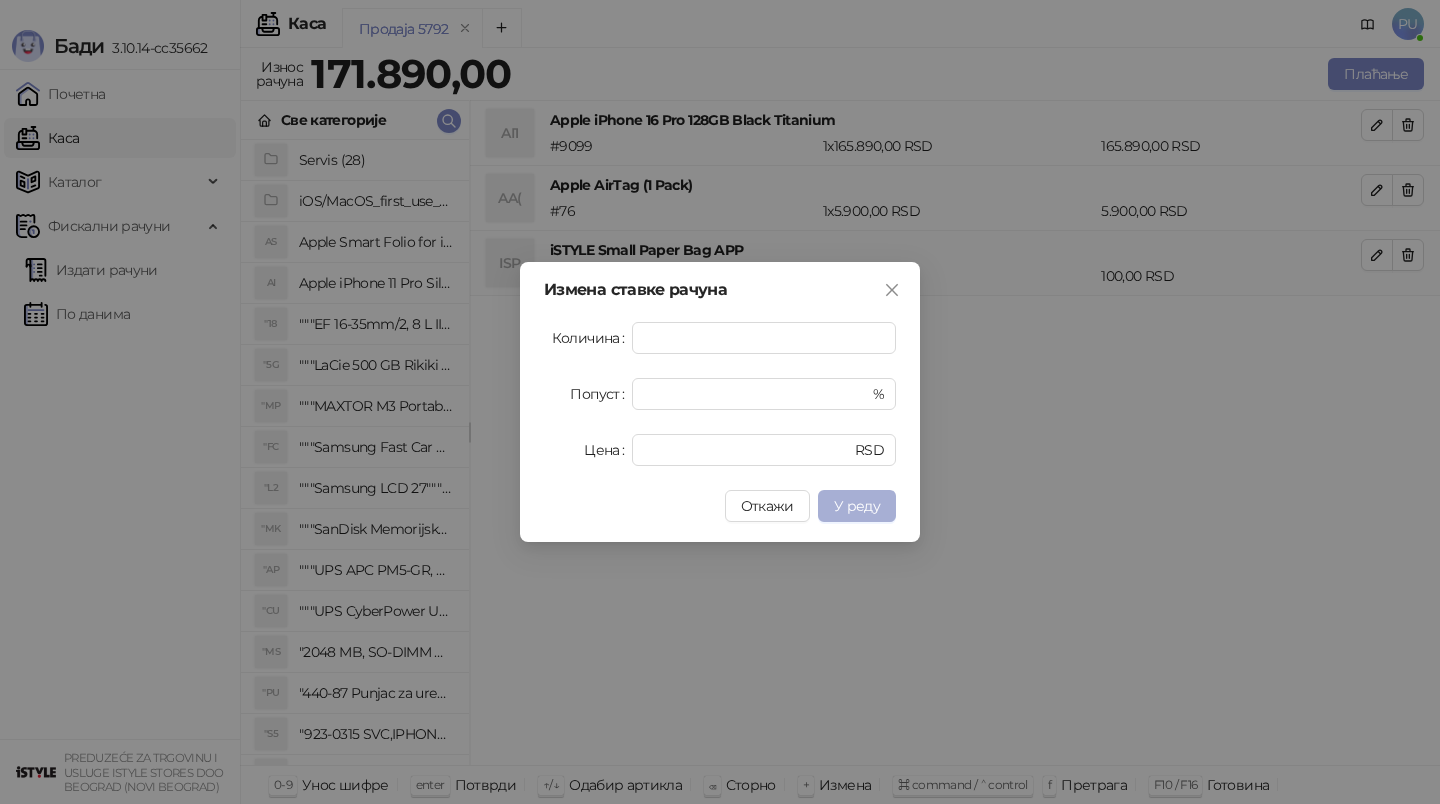 click on "У реду" at bounding box center [857, 506] 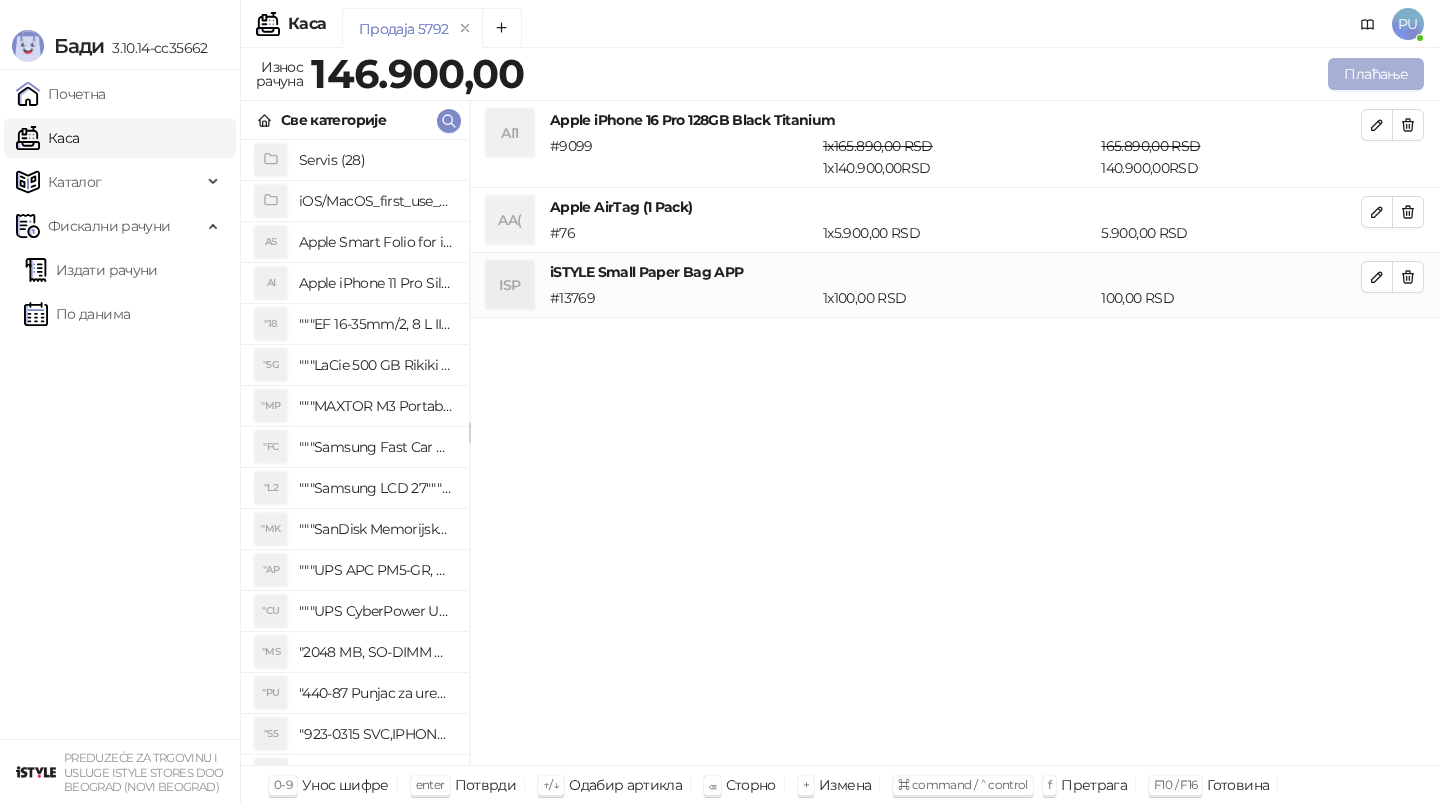 click on "Плаћање" at bounding box center [1376, 74] 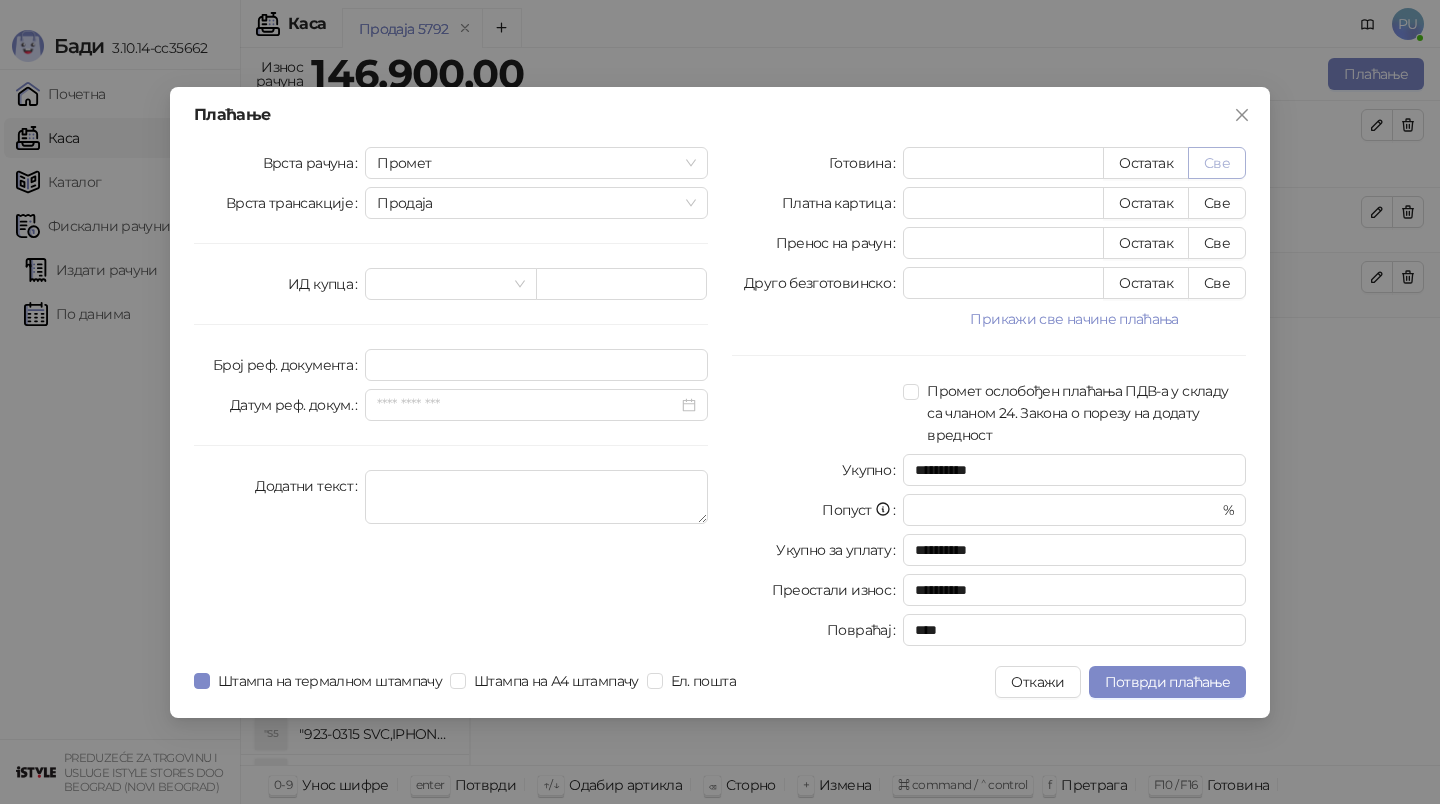 click on "Све" at bounding box center (1217, 163) 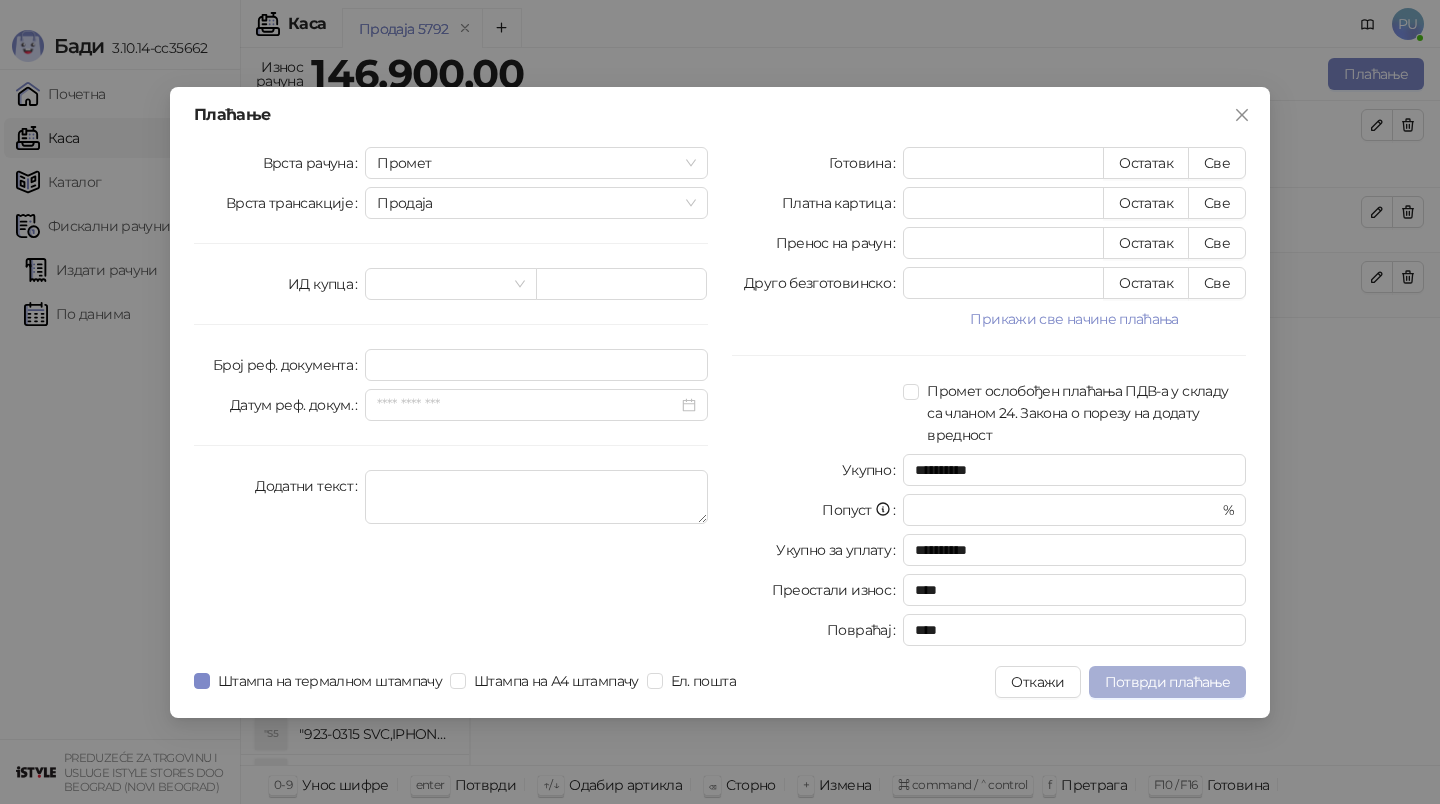 click on "Потврди плаћање" at bounding box center [1167, 682] 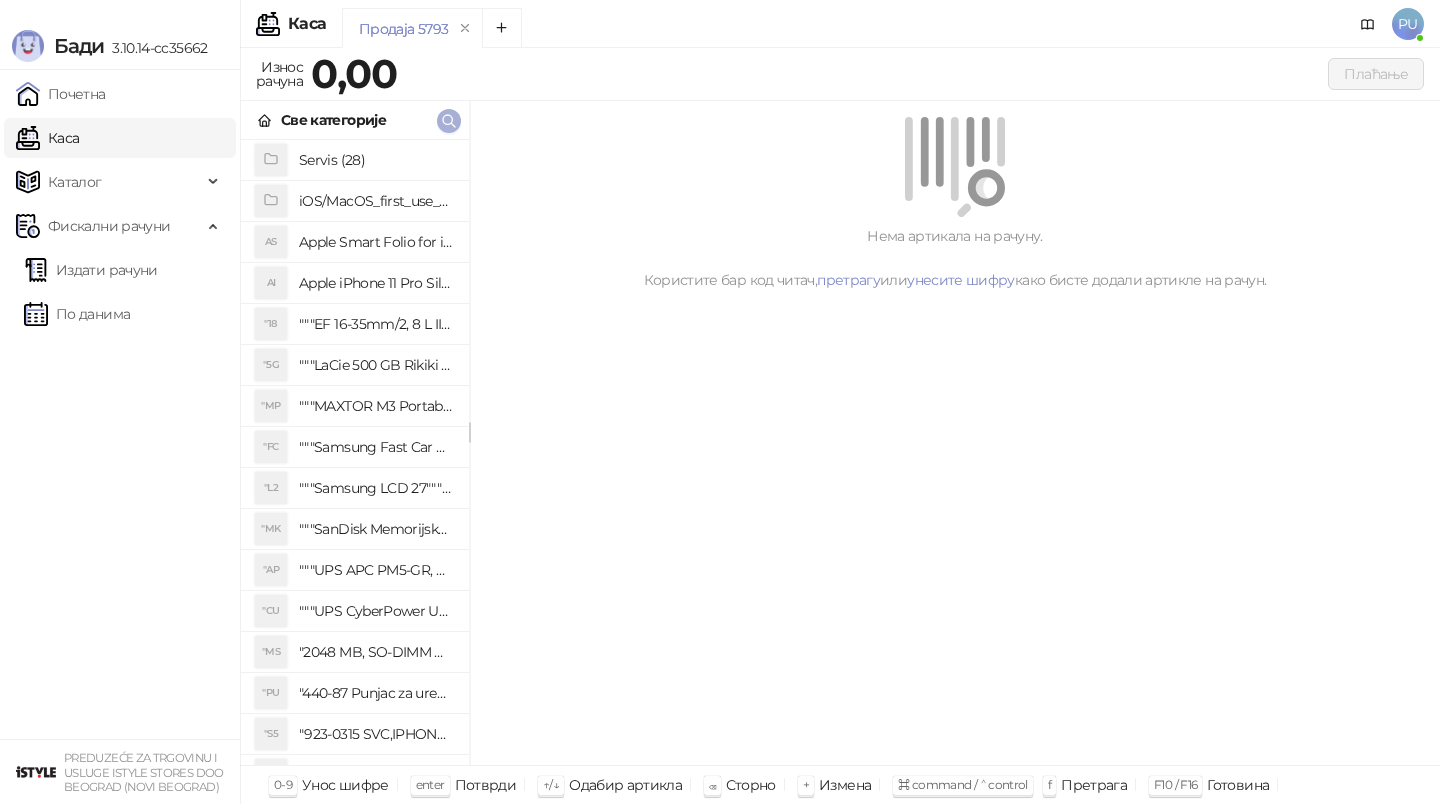 click 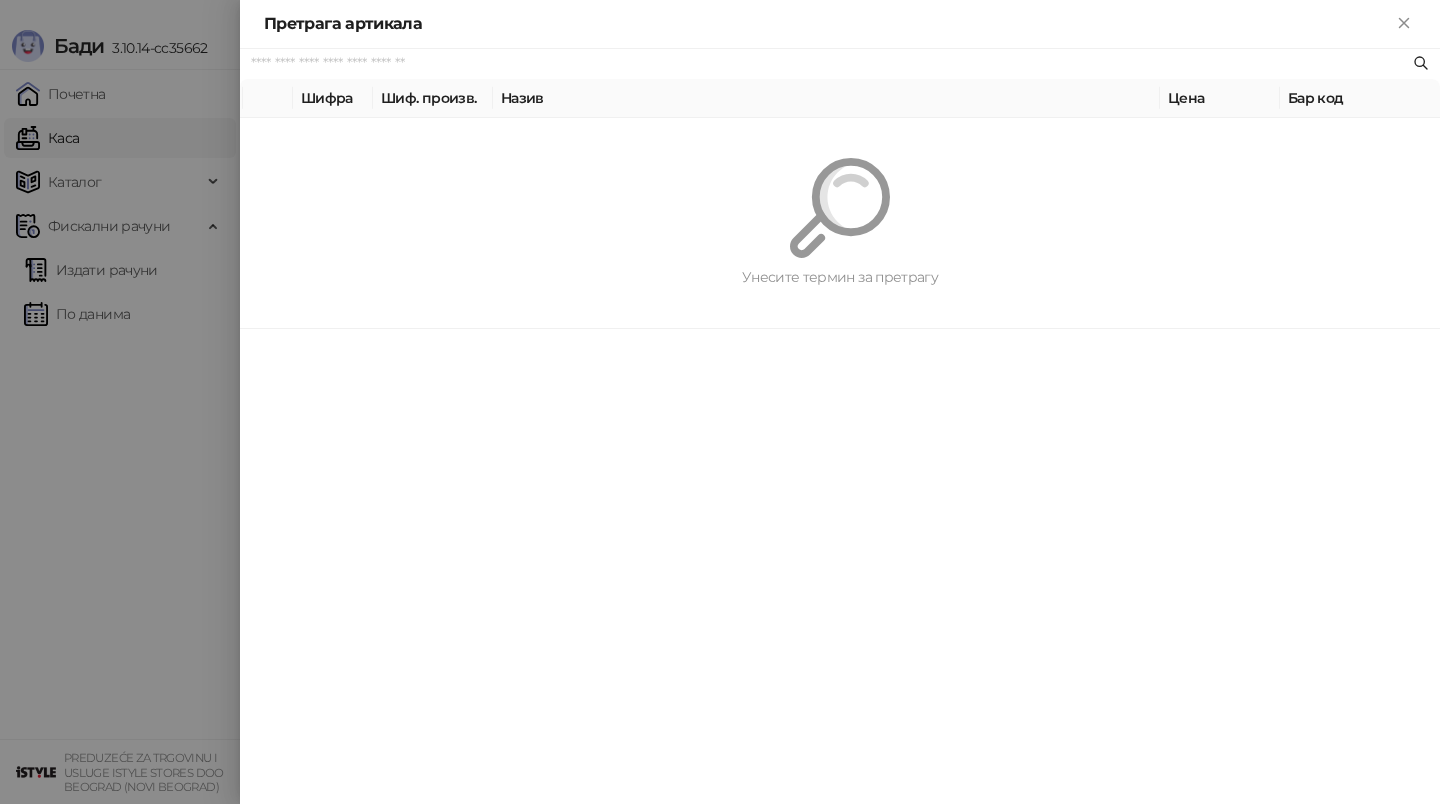 paste on "*********" 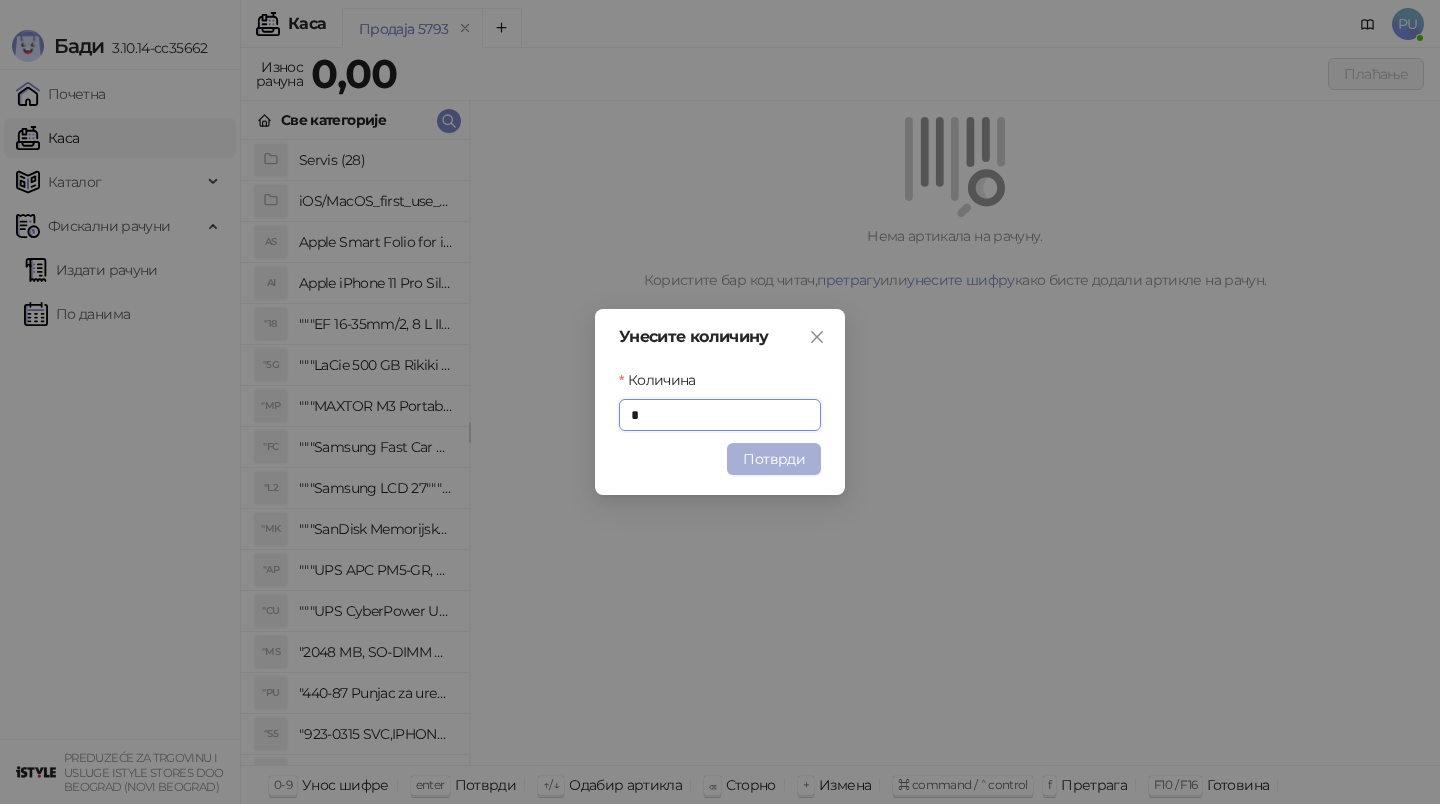click on "Потврди" at bounding box center [774, 459] 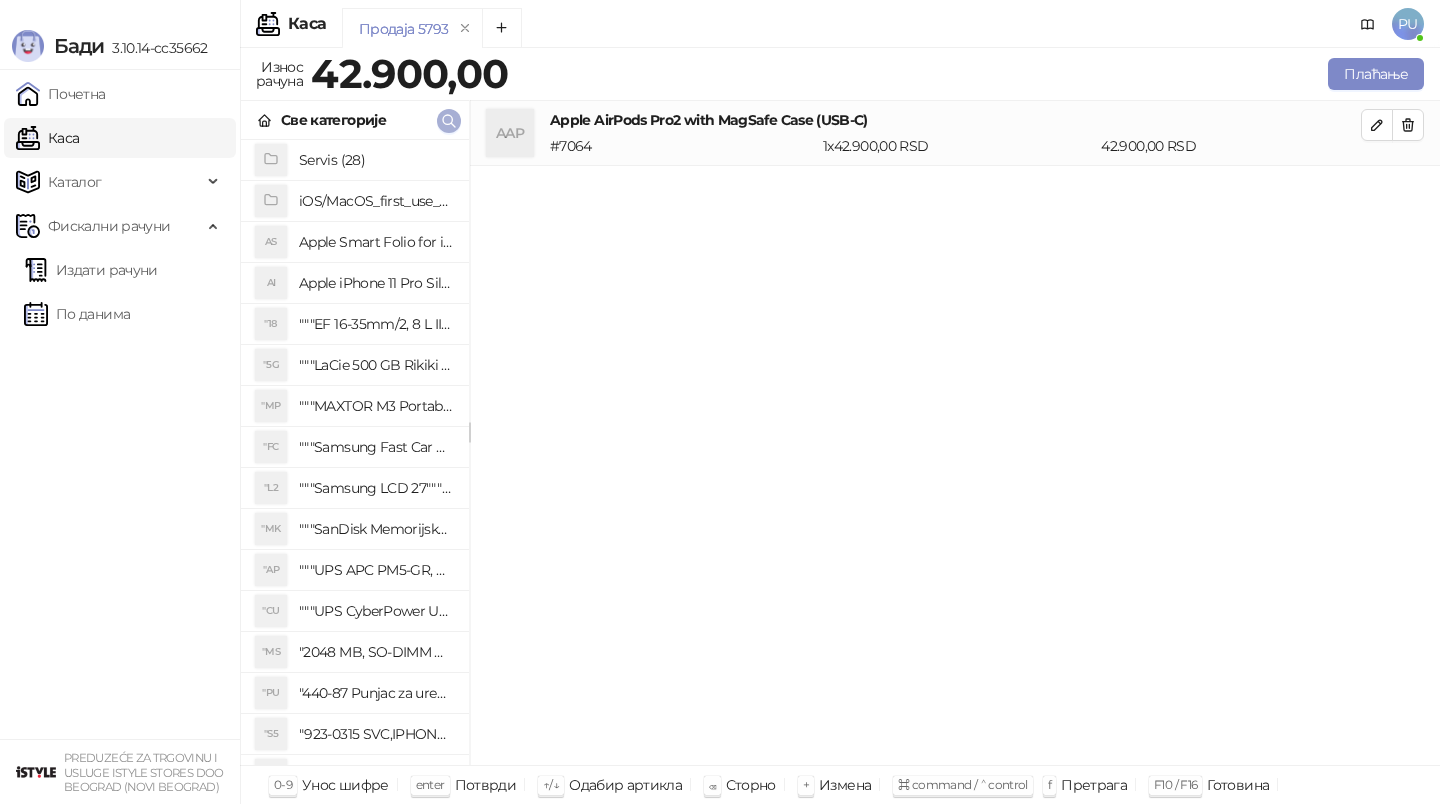 click 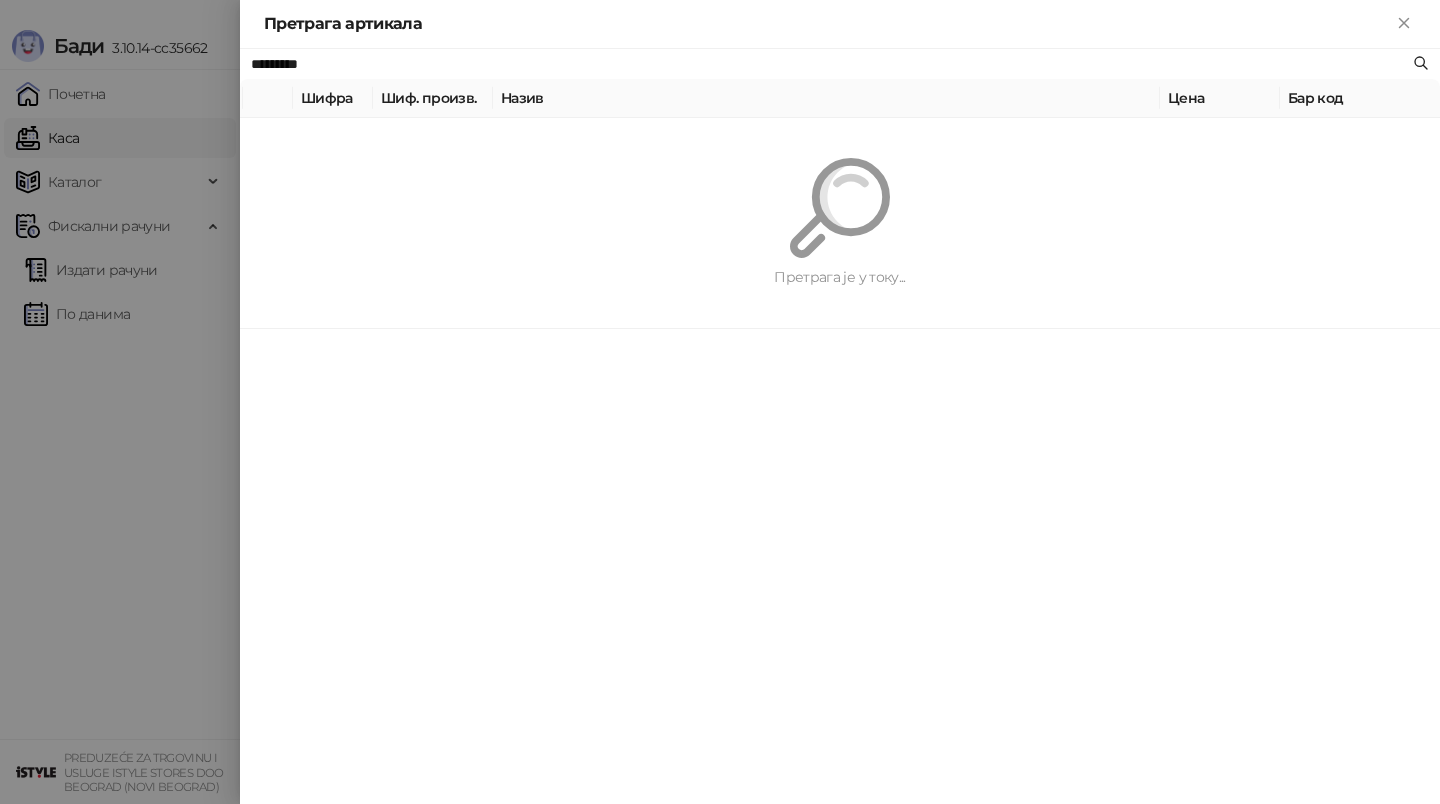 paste on "******" 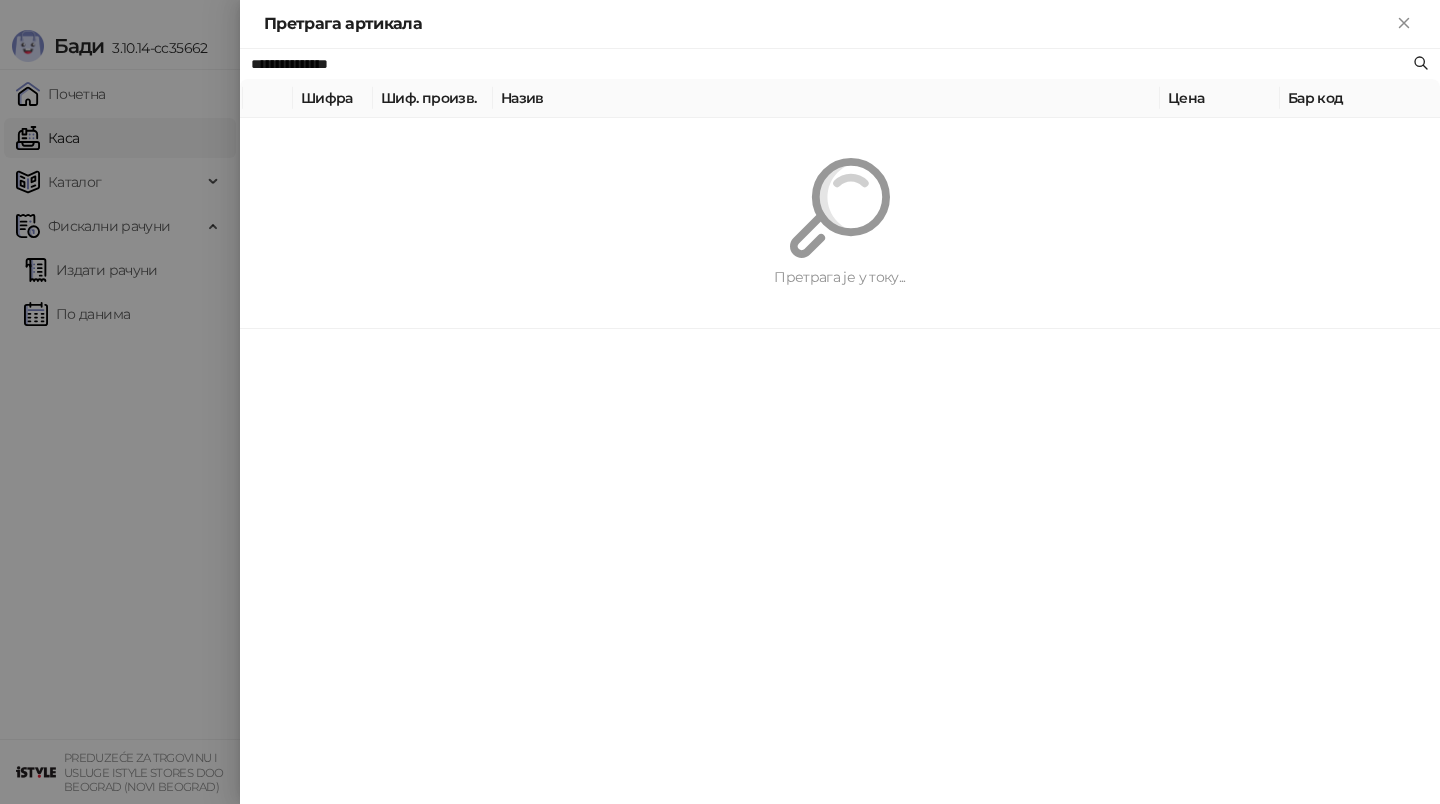 type on "**********" 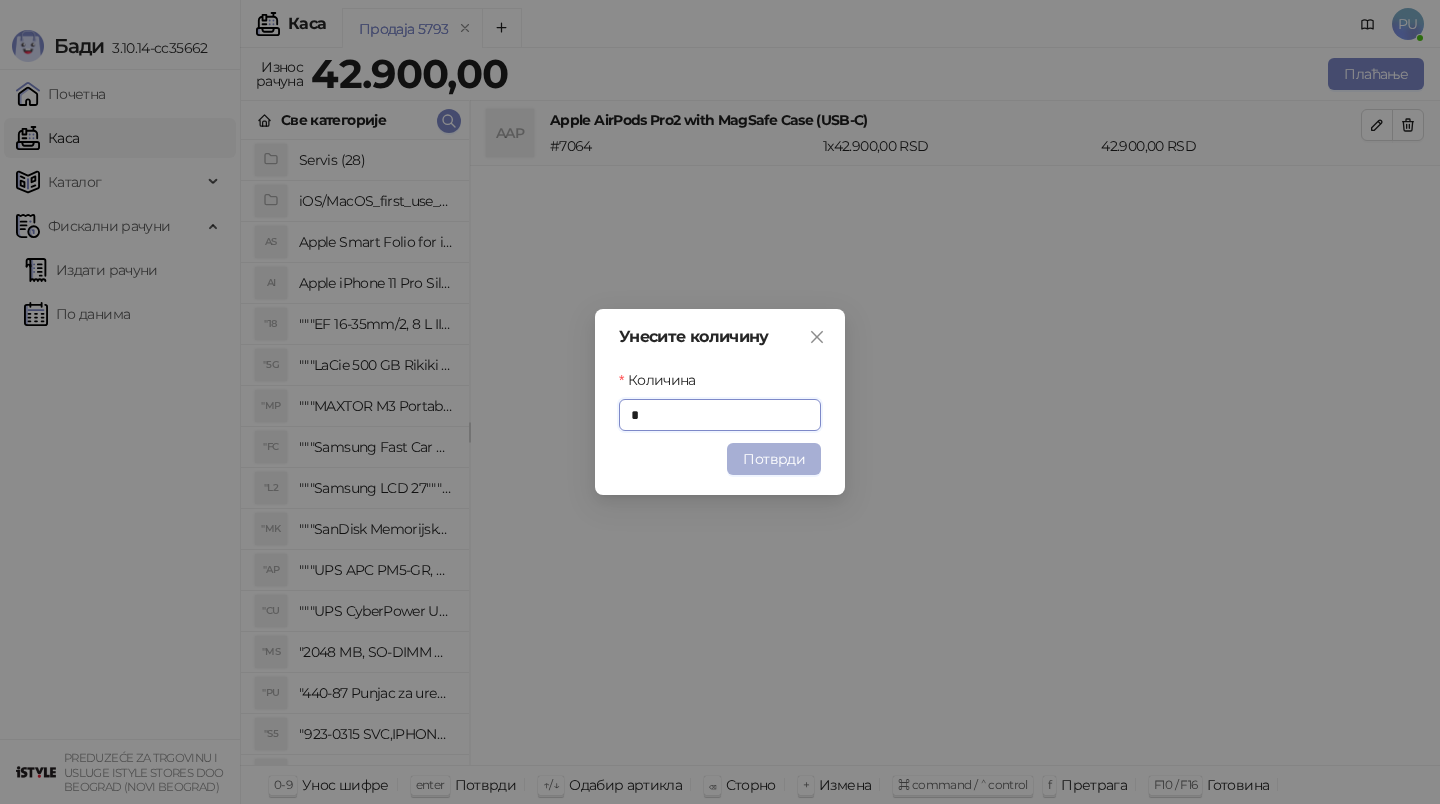 click on "Унесите количину Количина * Потврди" at bounding box center [720, 402] 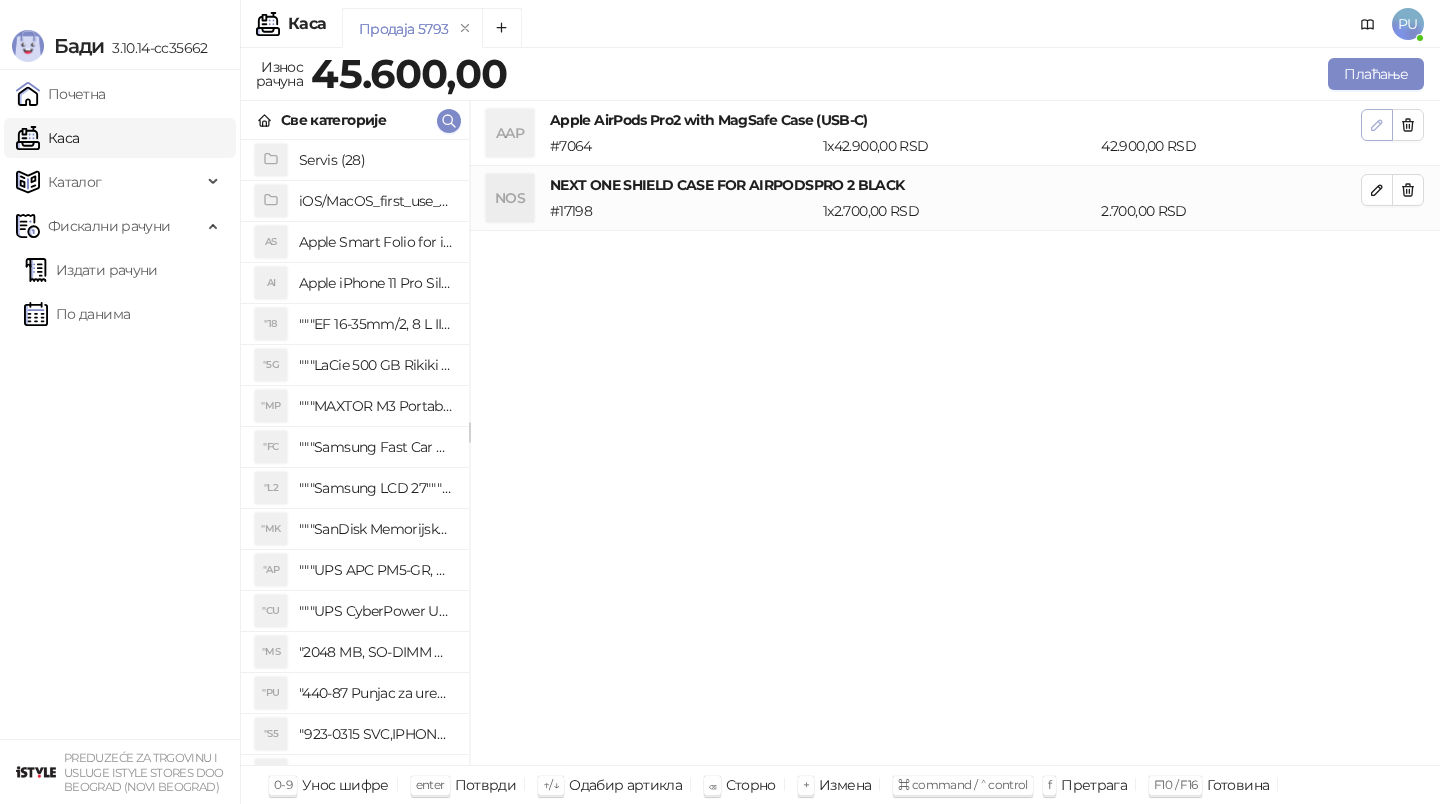 click 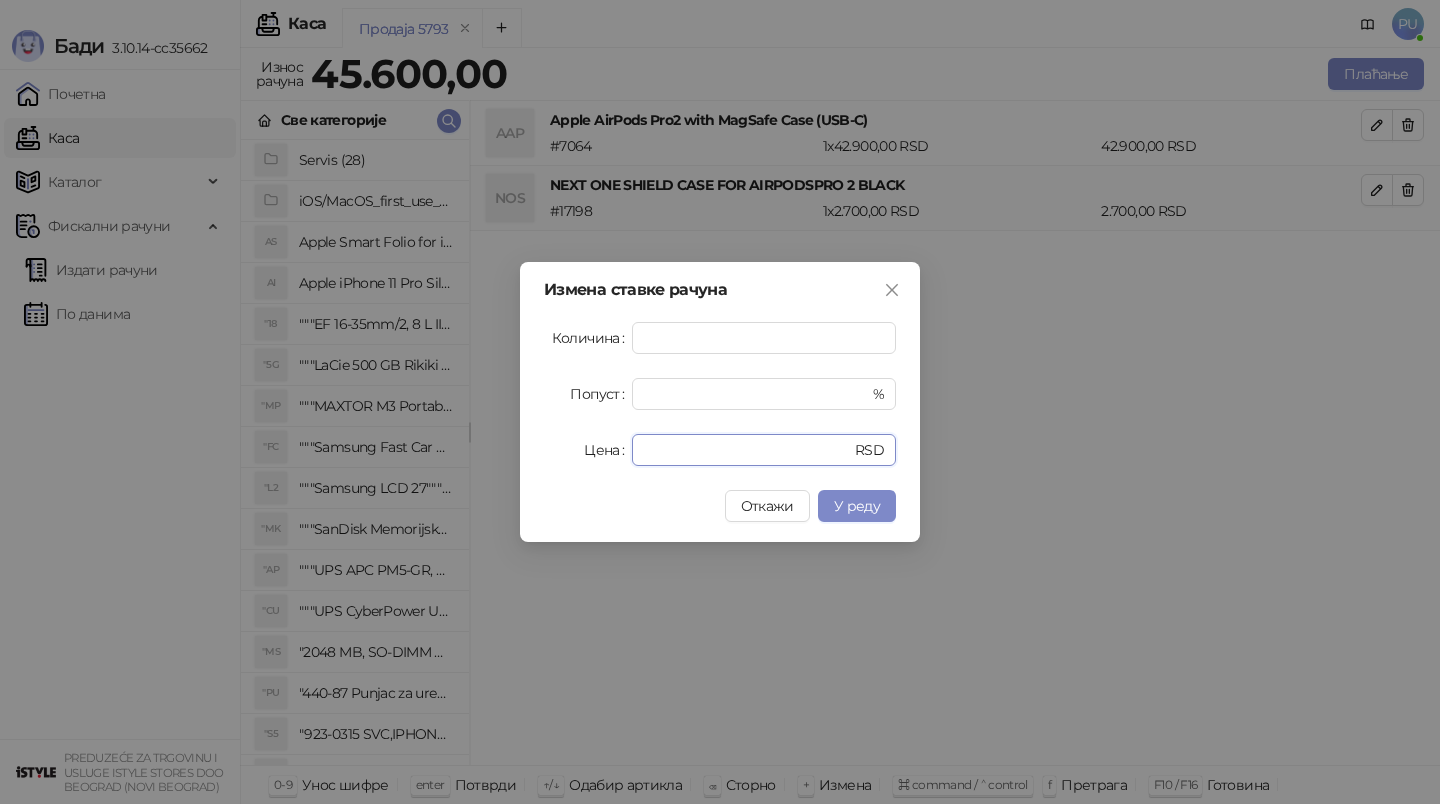 drag, startPoint x: 639, startPoint y: 436, endPoint x: 407, endPoint y: 382, distance: 238.2016 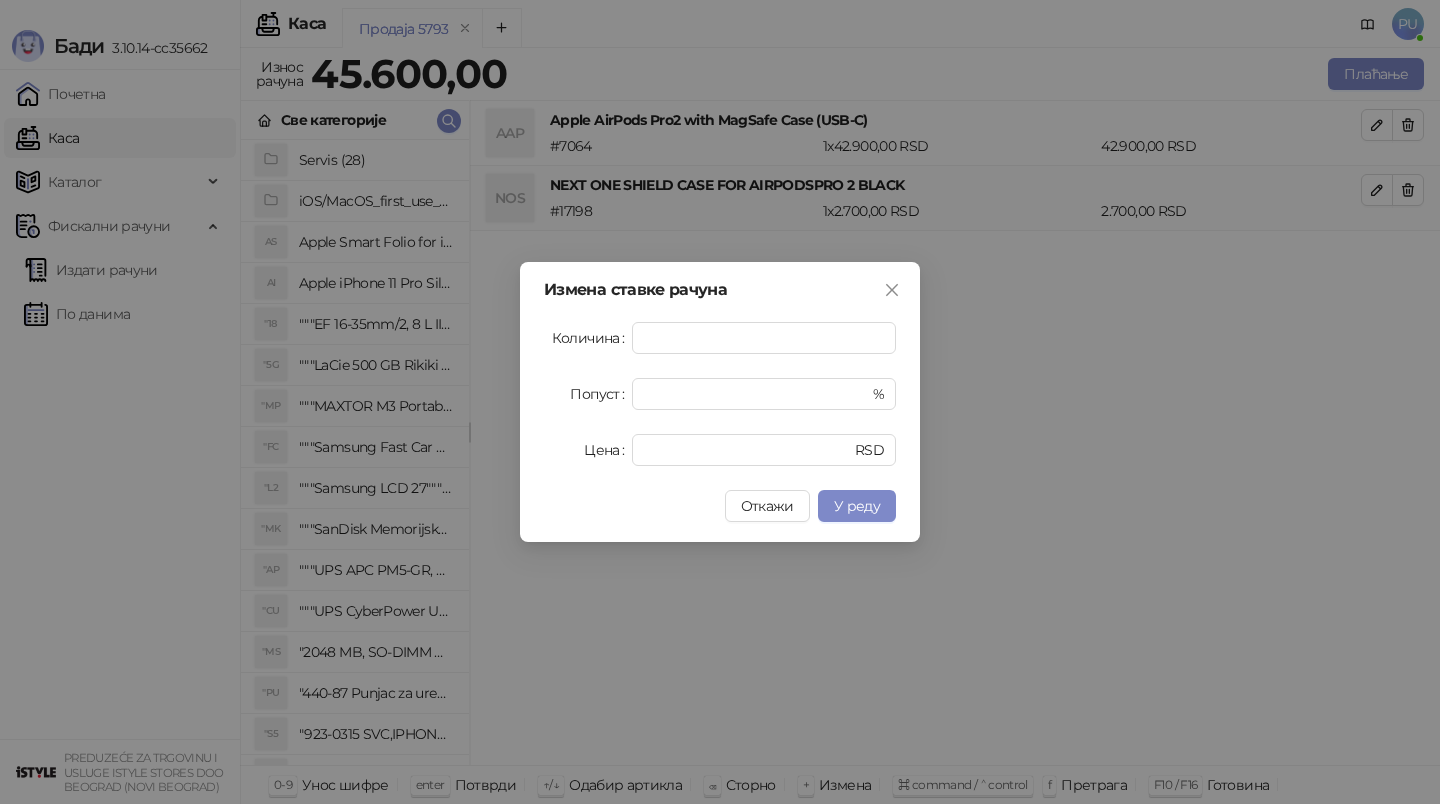 click on "У реду" at bounding box center [857, 506] 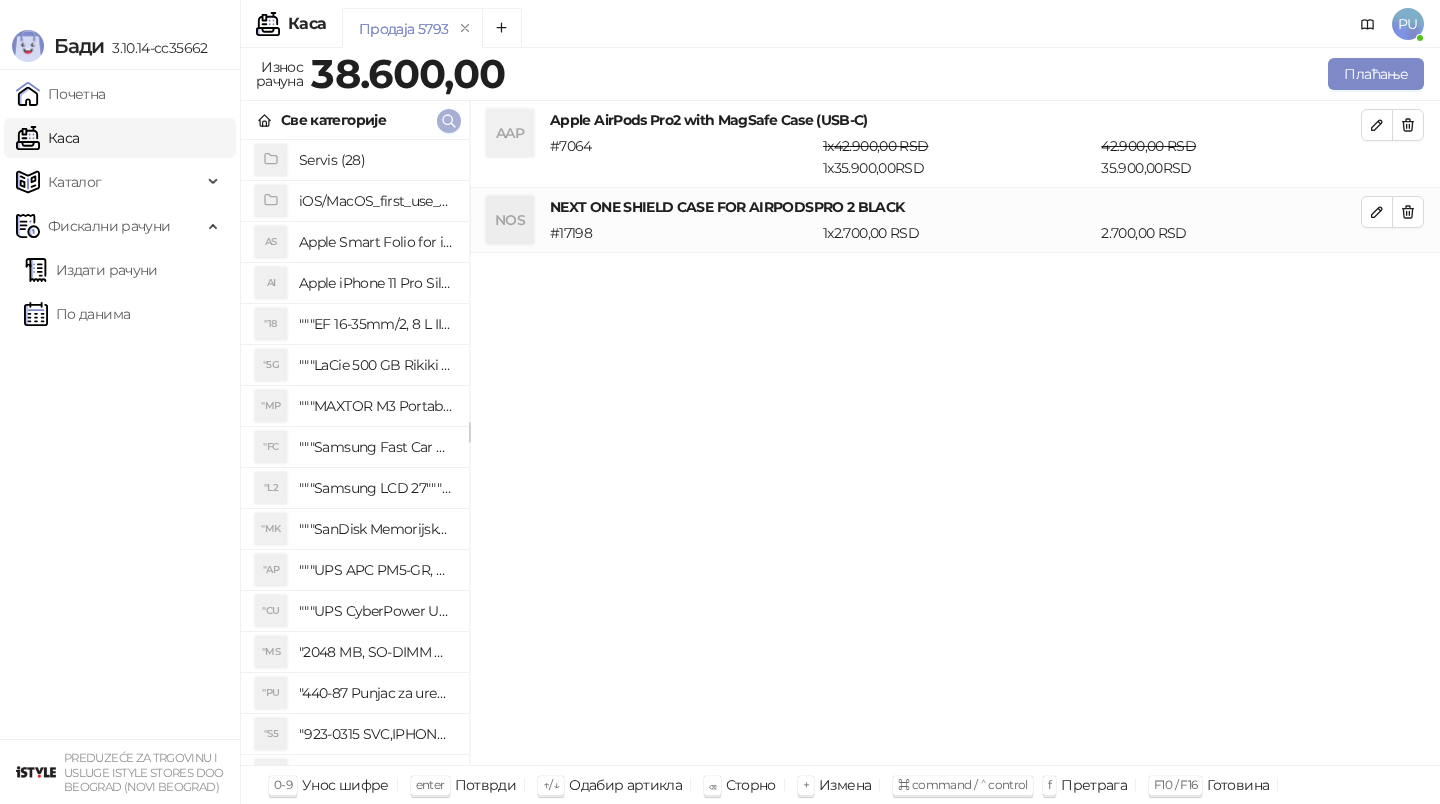 click 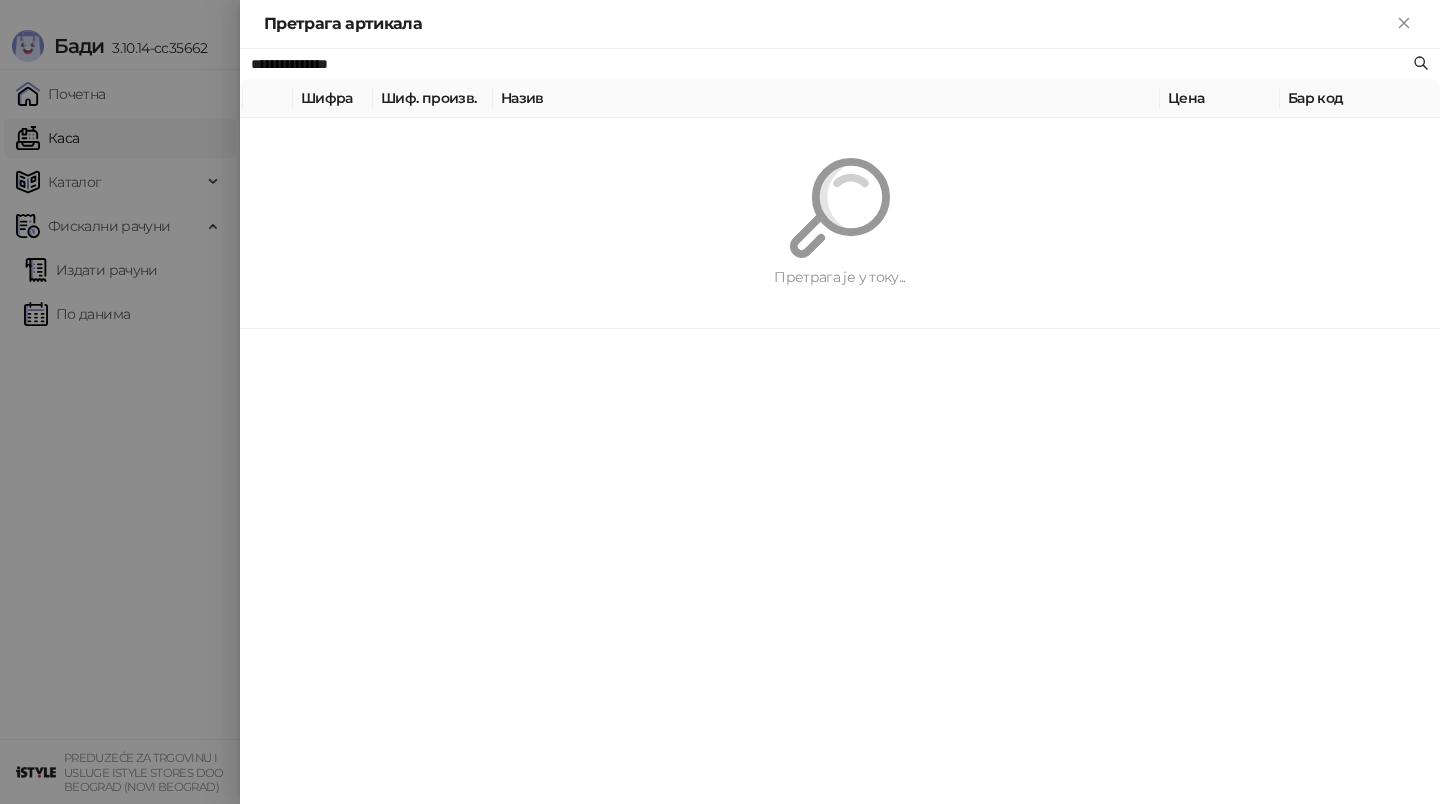 paste 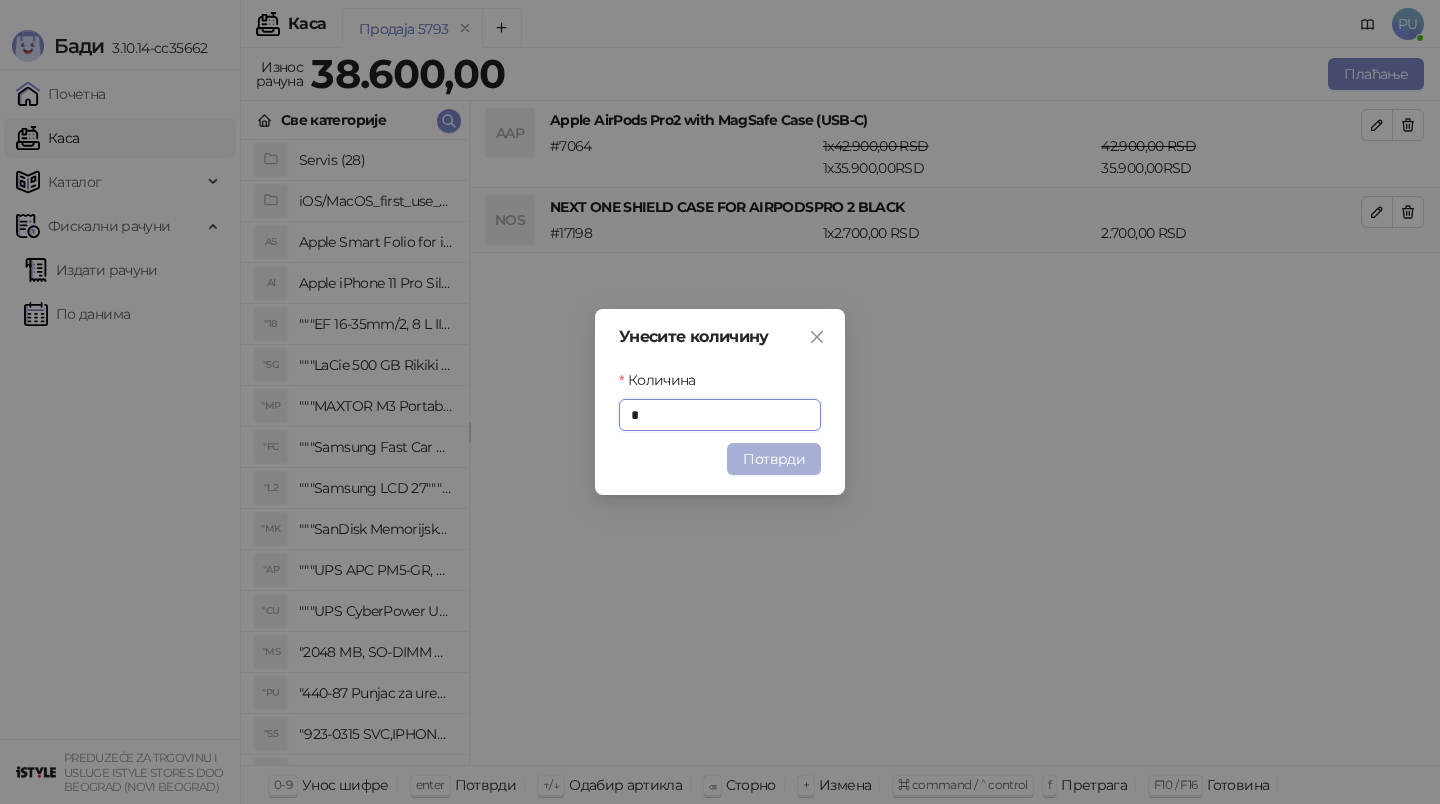 click on "Потврди" at bounding box center (774, 459) 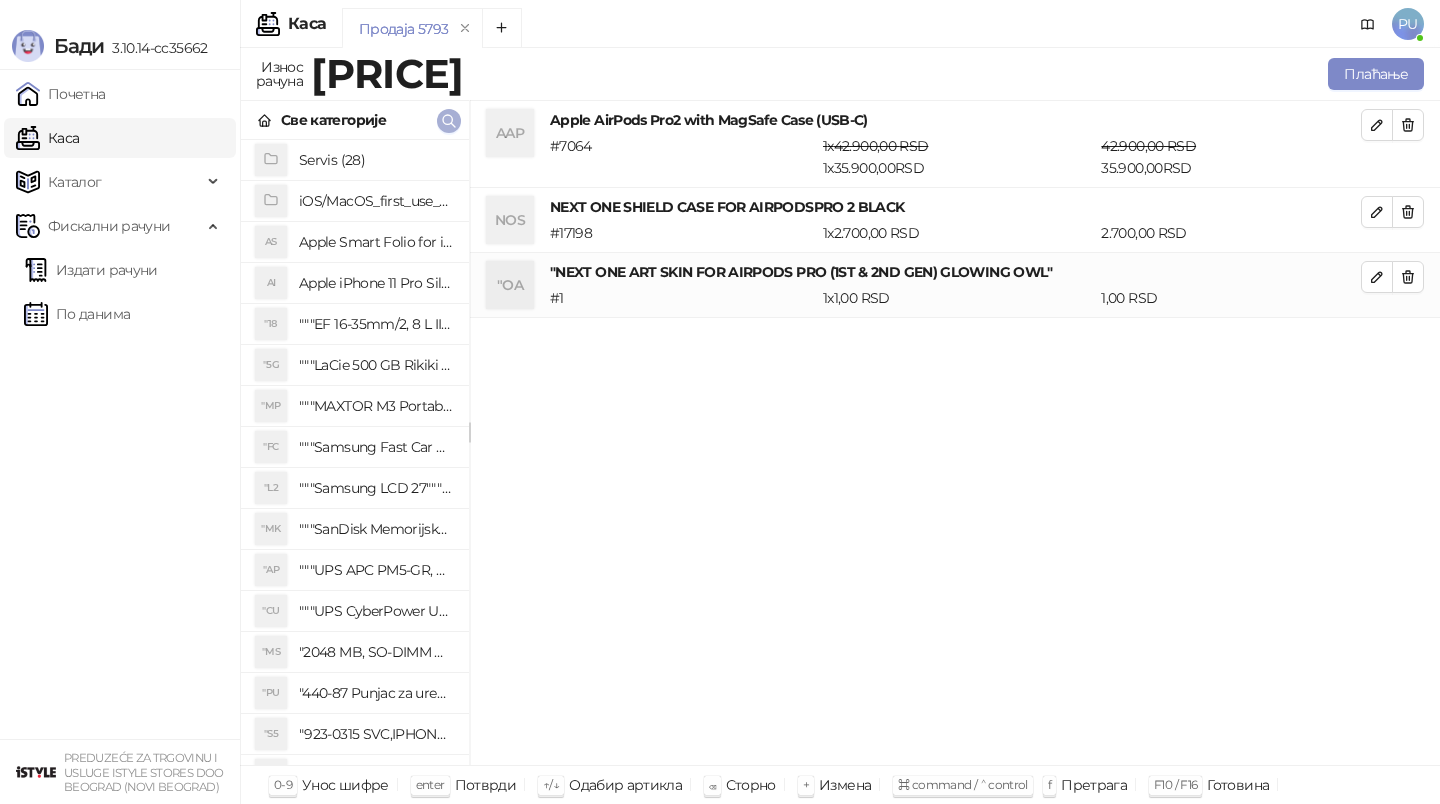 click 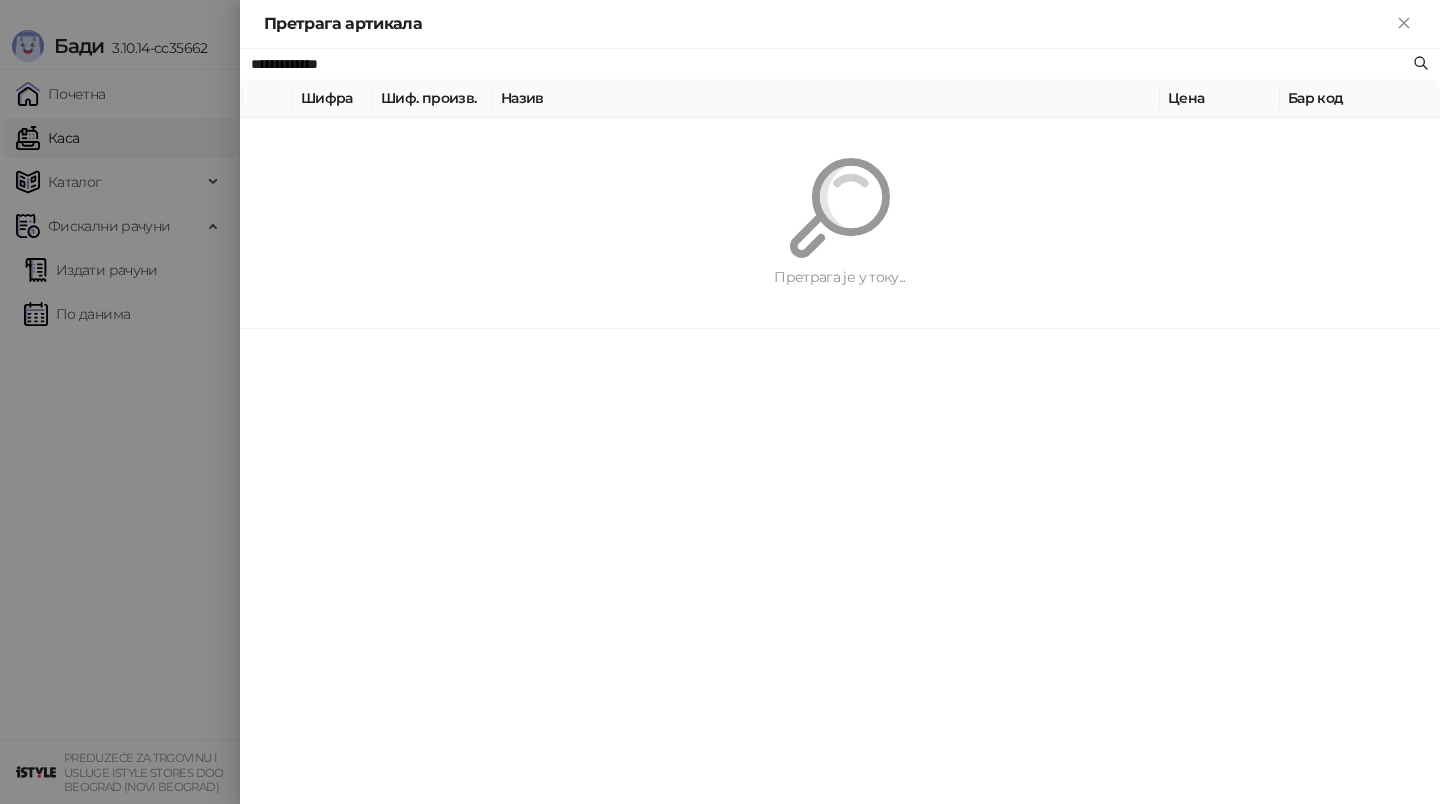 paste 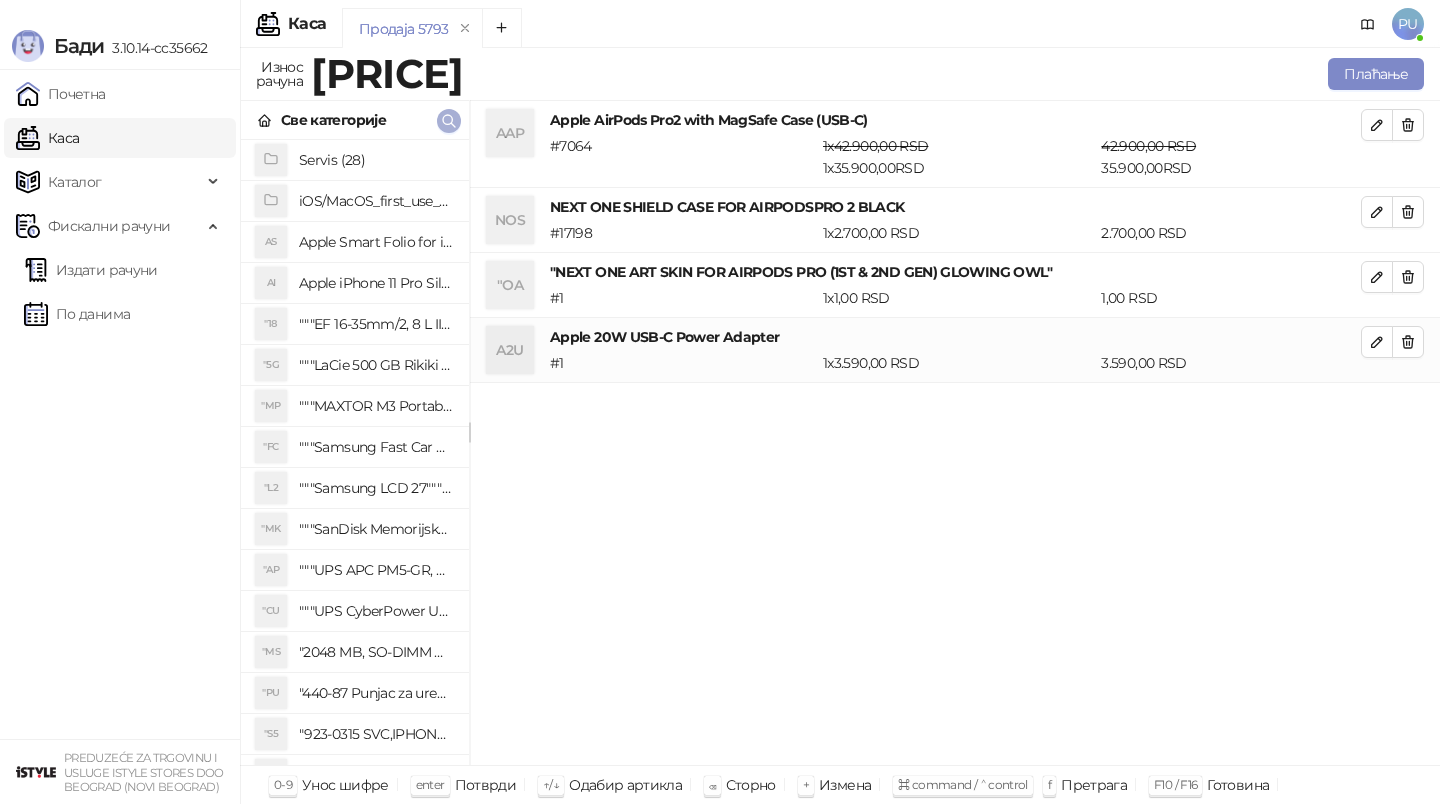 click 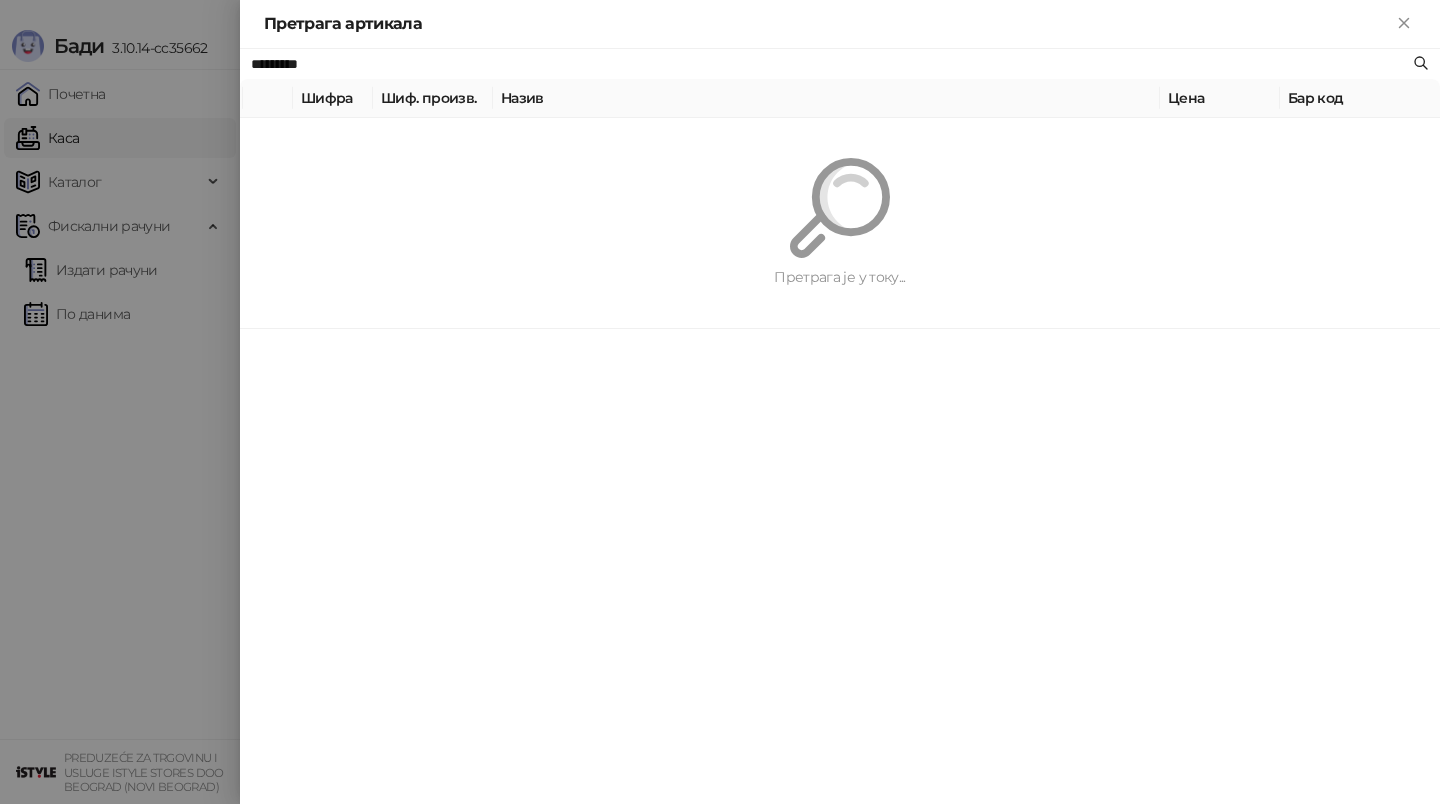 paste on "**********" 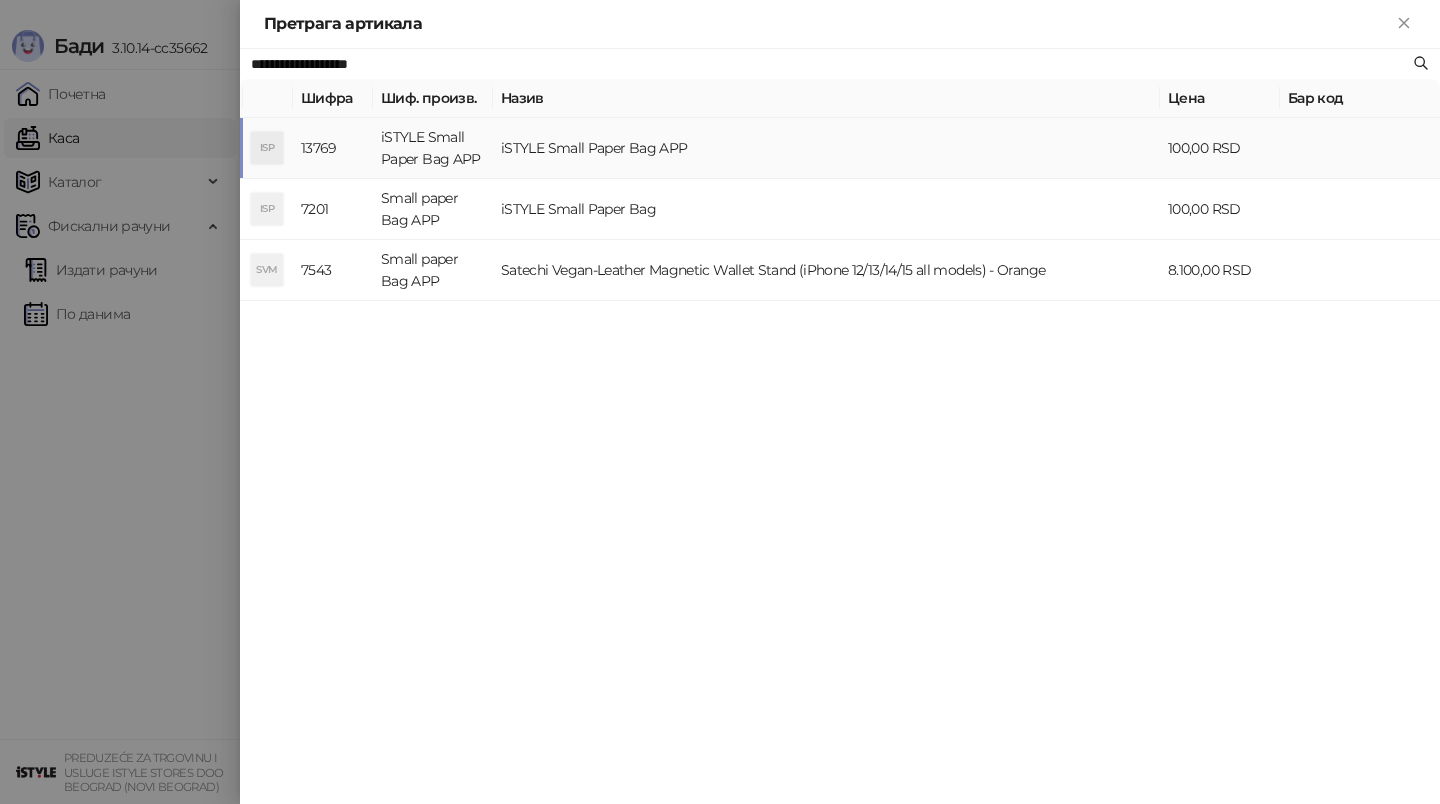 type on "**********" 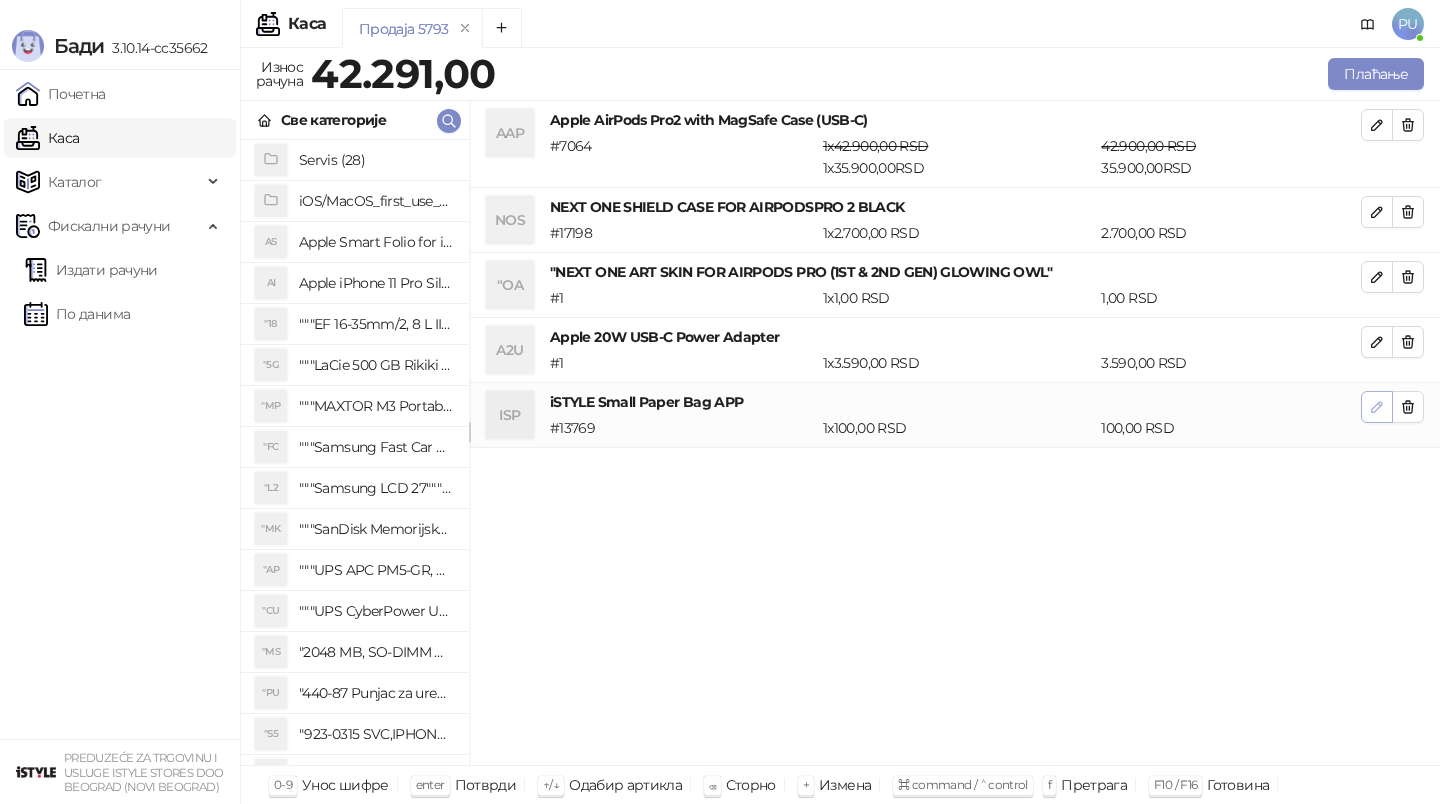 click at bounding box center [1377, 406] 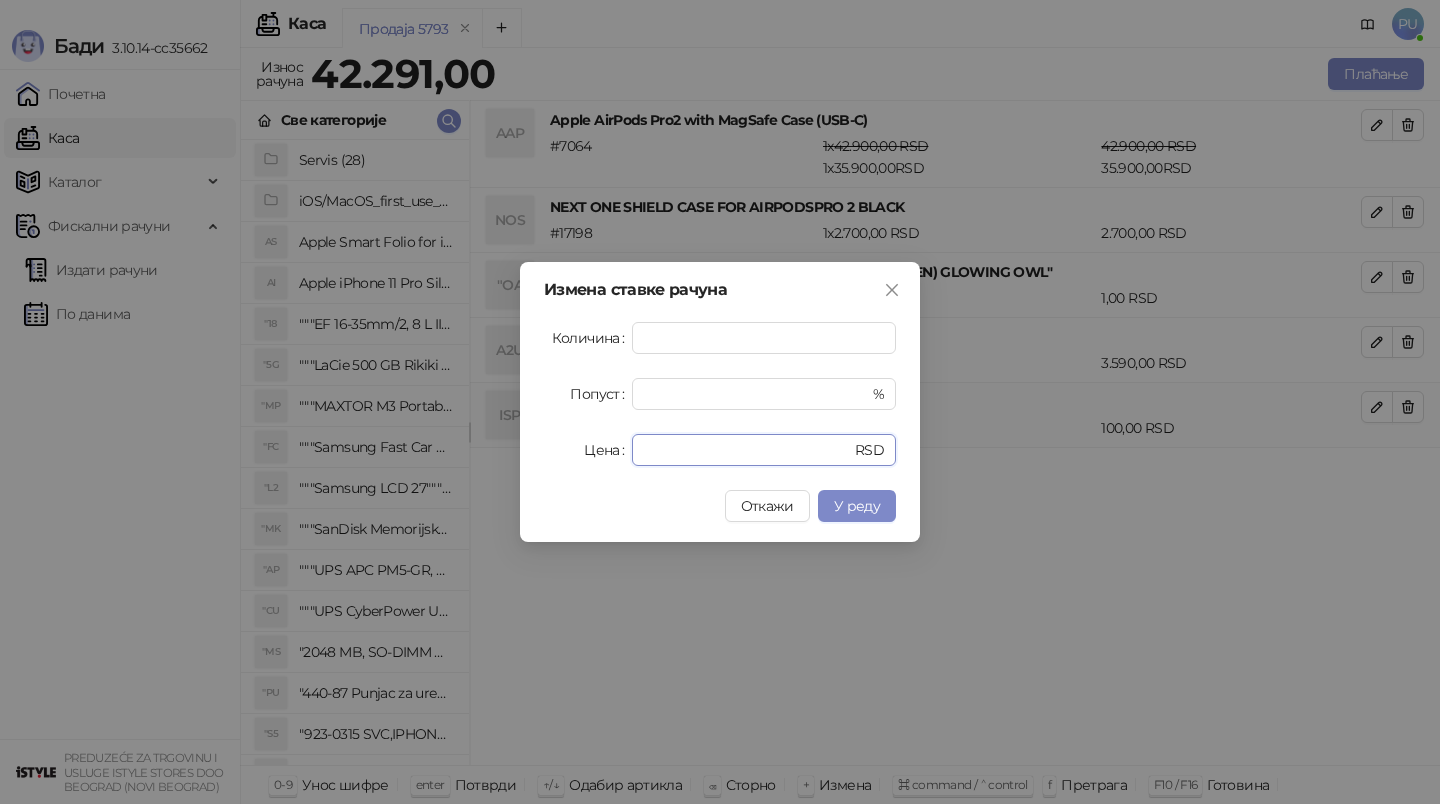 drag, startPoint x: 693, startPoint y: 461, endPoint x: 395, endPoint y: 364, distance: 313.38953 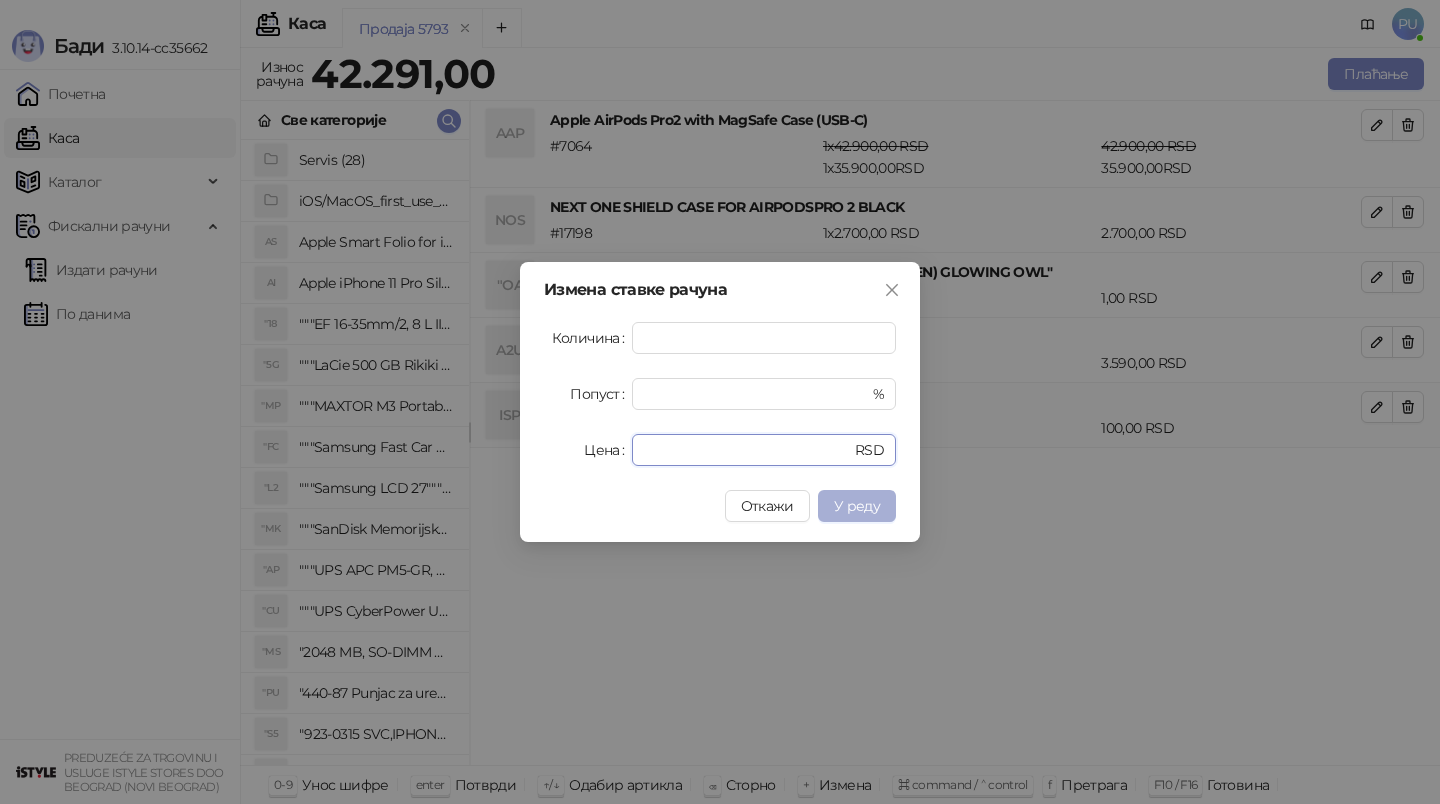 type on "*" 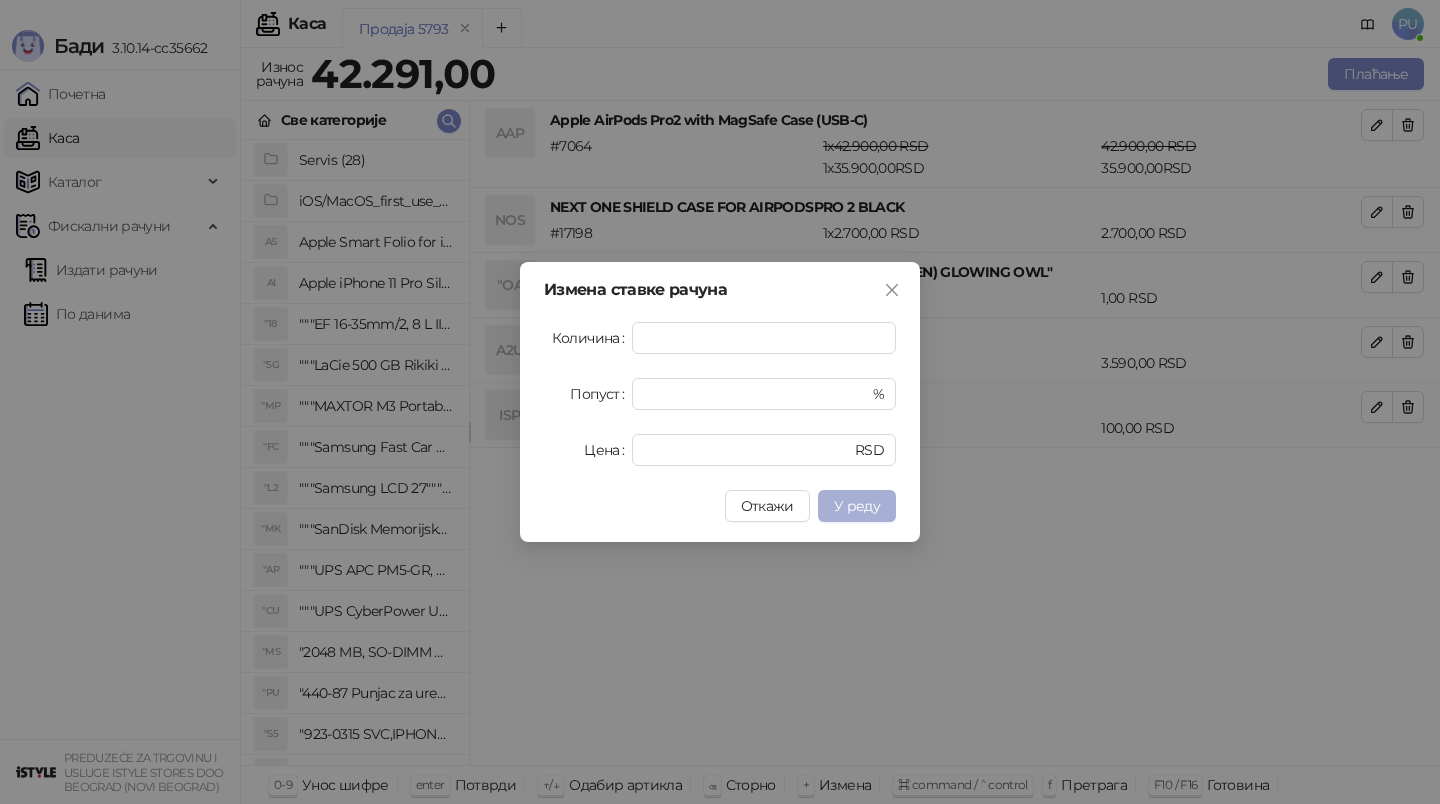 click on "У реду" at bounding box center [857, 506] 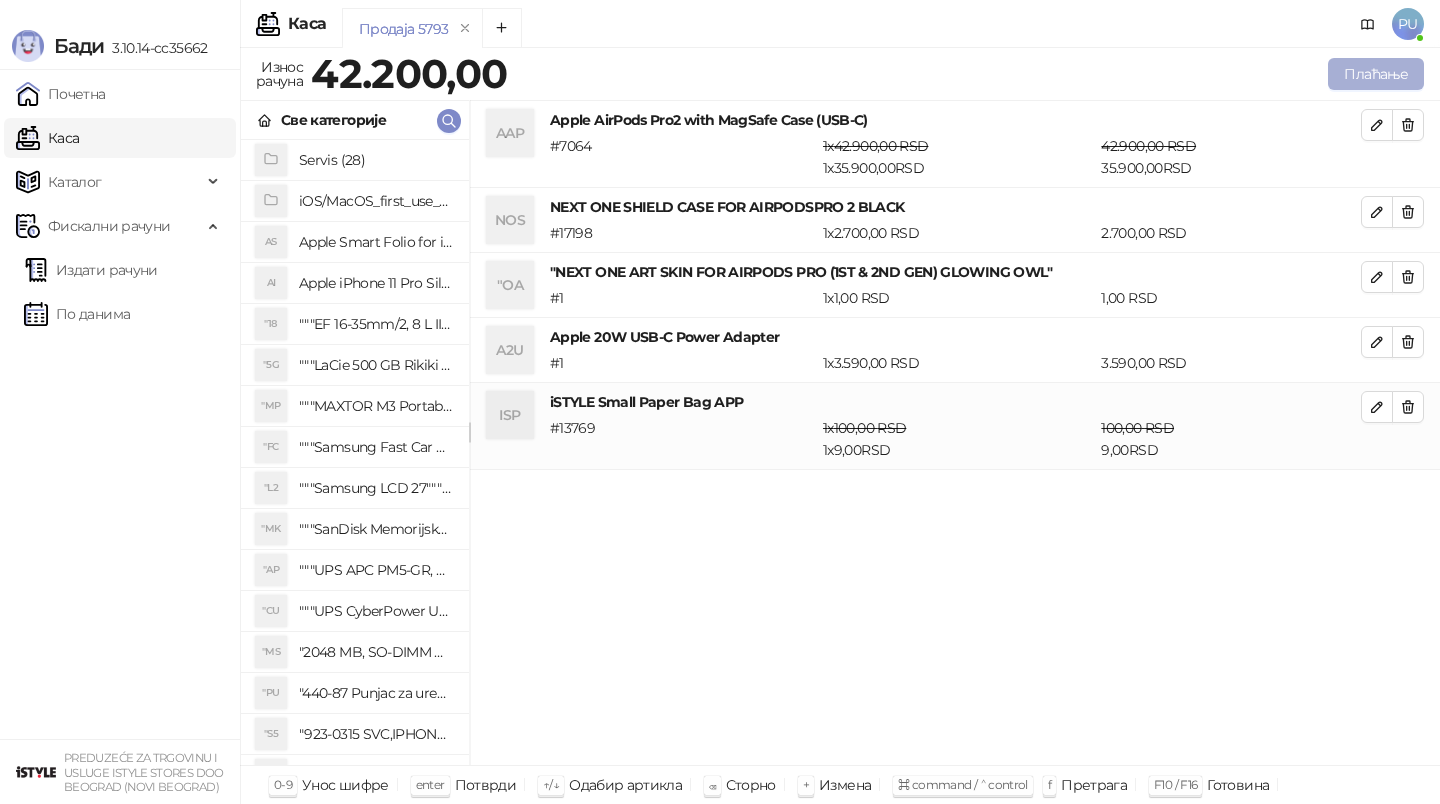 click on "Плаћање" at bounding box center (1376, 74) 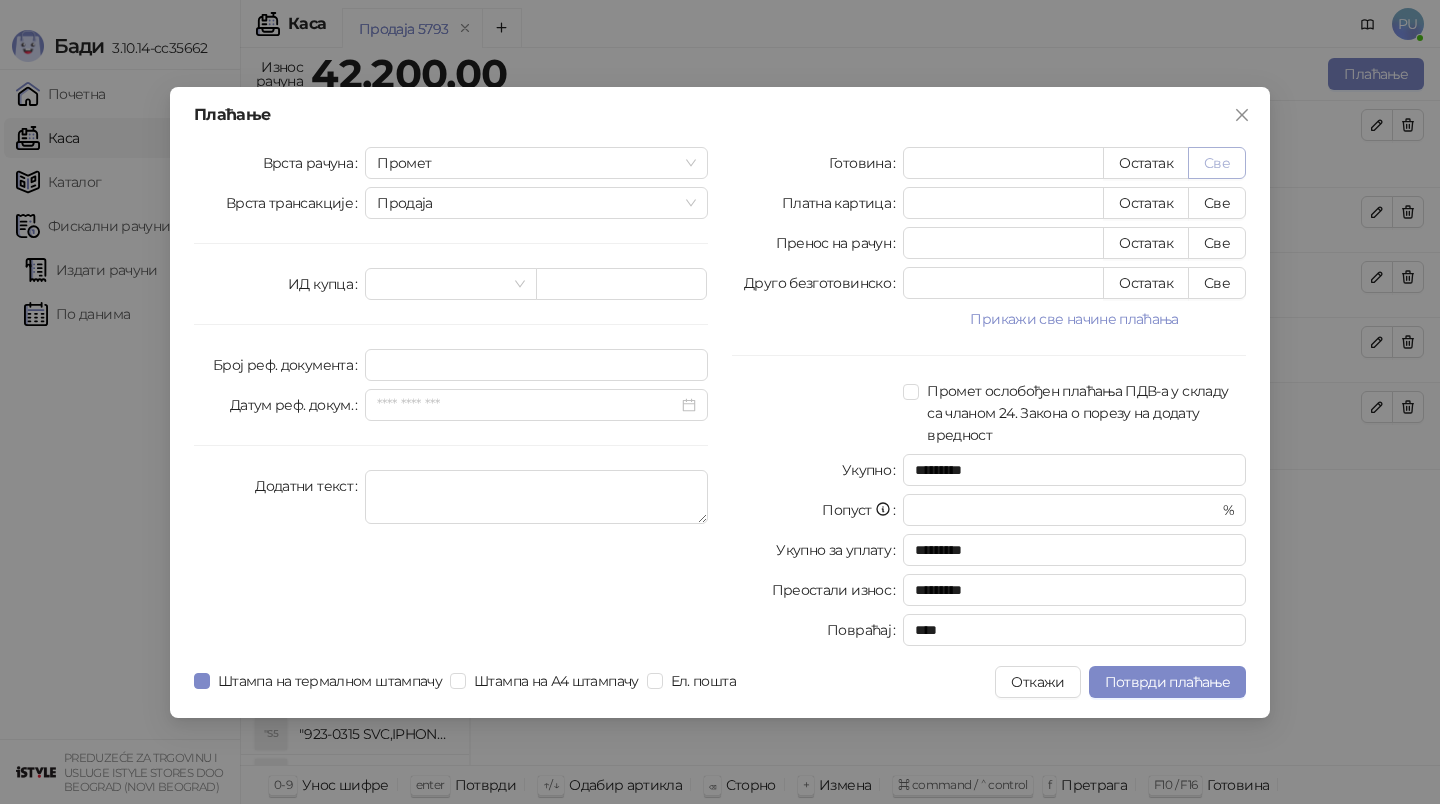 click on "Све" at bounding box center [1217, 163] 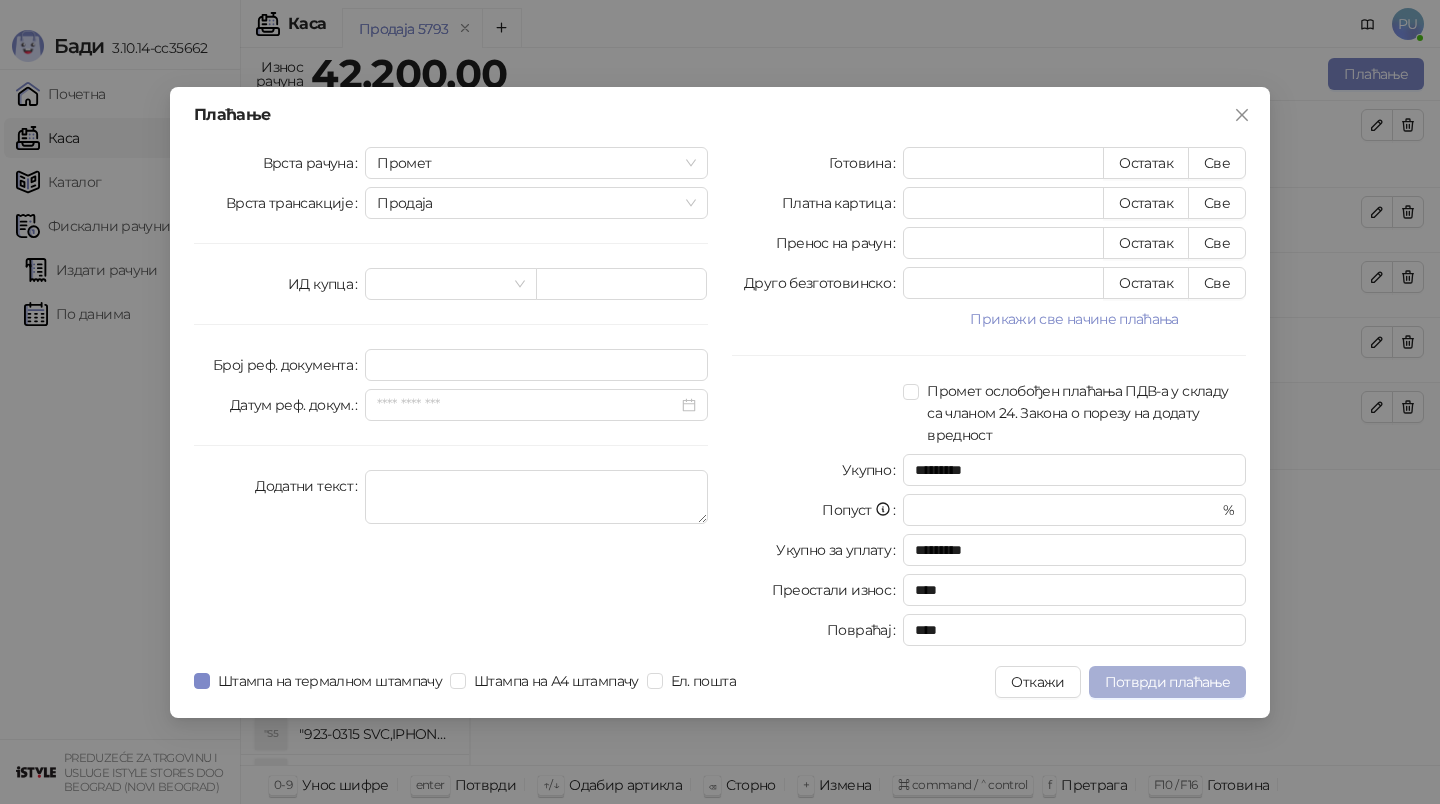 click on "Потврди плаћање" at bounding box center (1167, 682) 